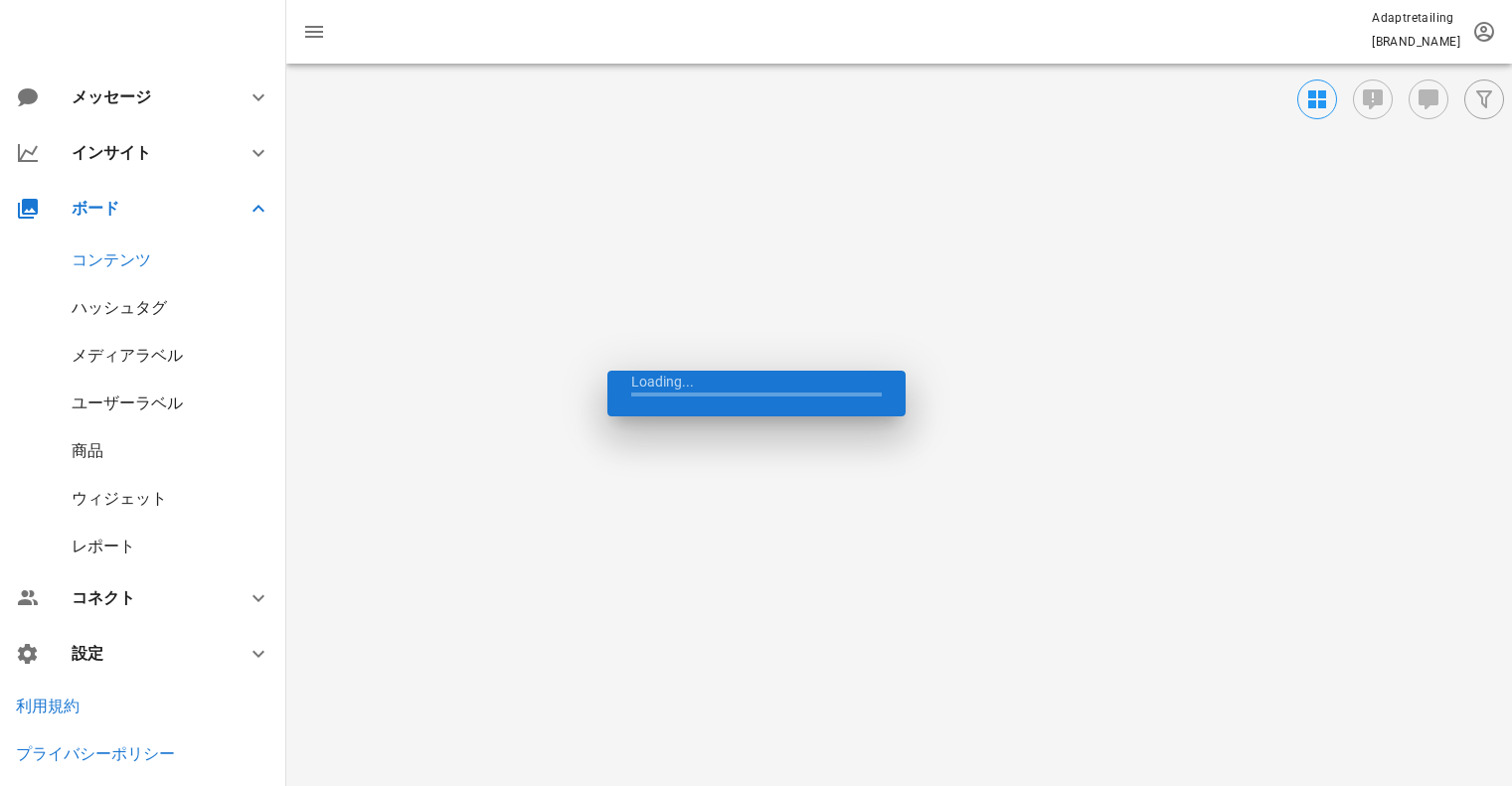 scroll, scrollTop: 0, scrollLeft: 0, axis: both 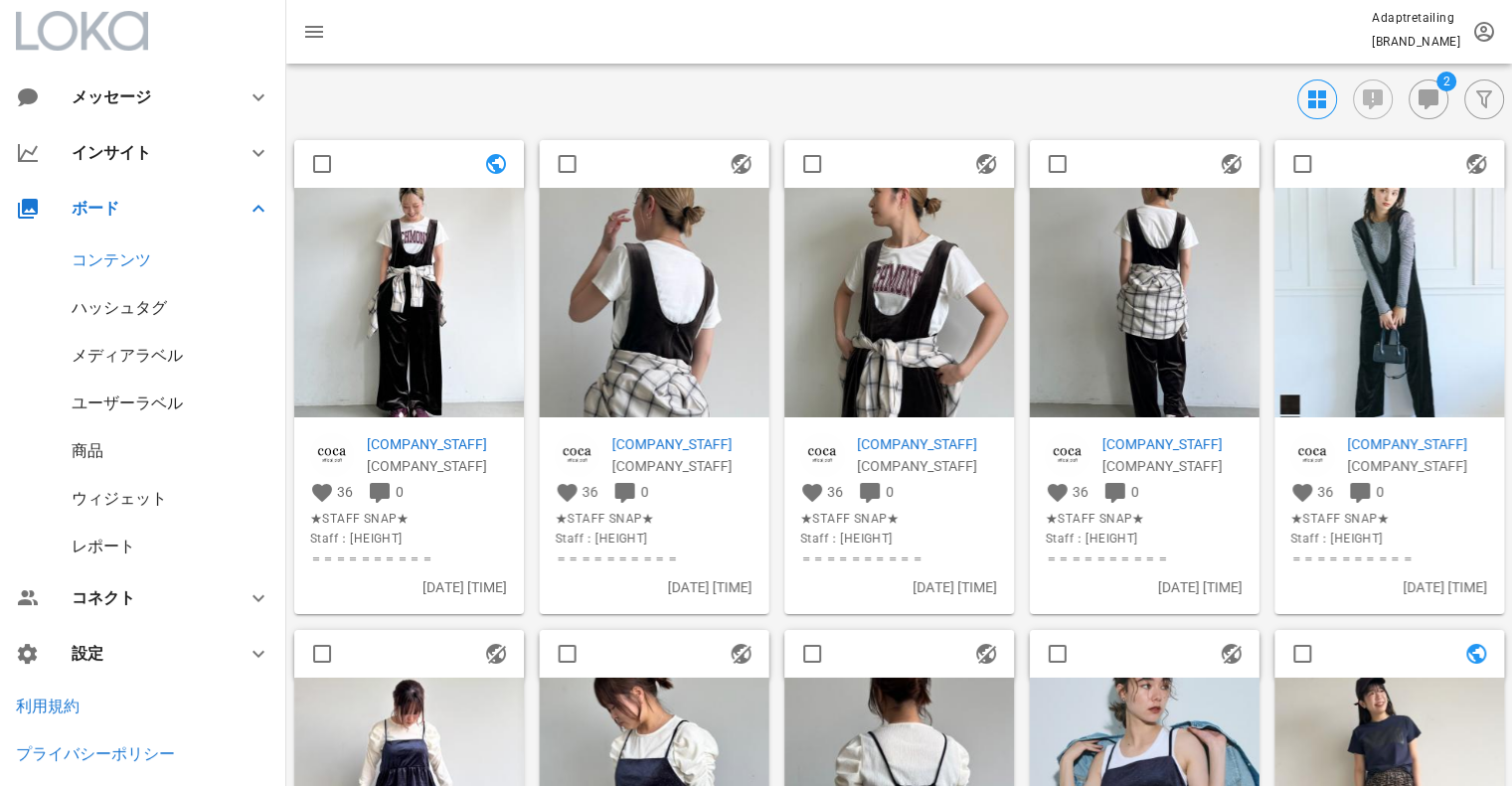 click at bounding box center [409, 302] 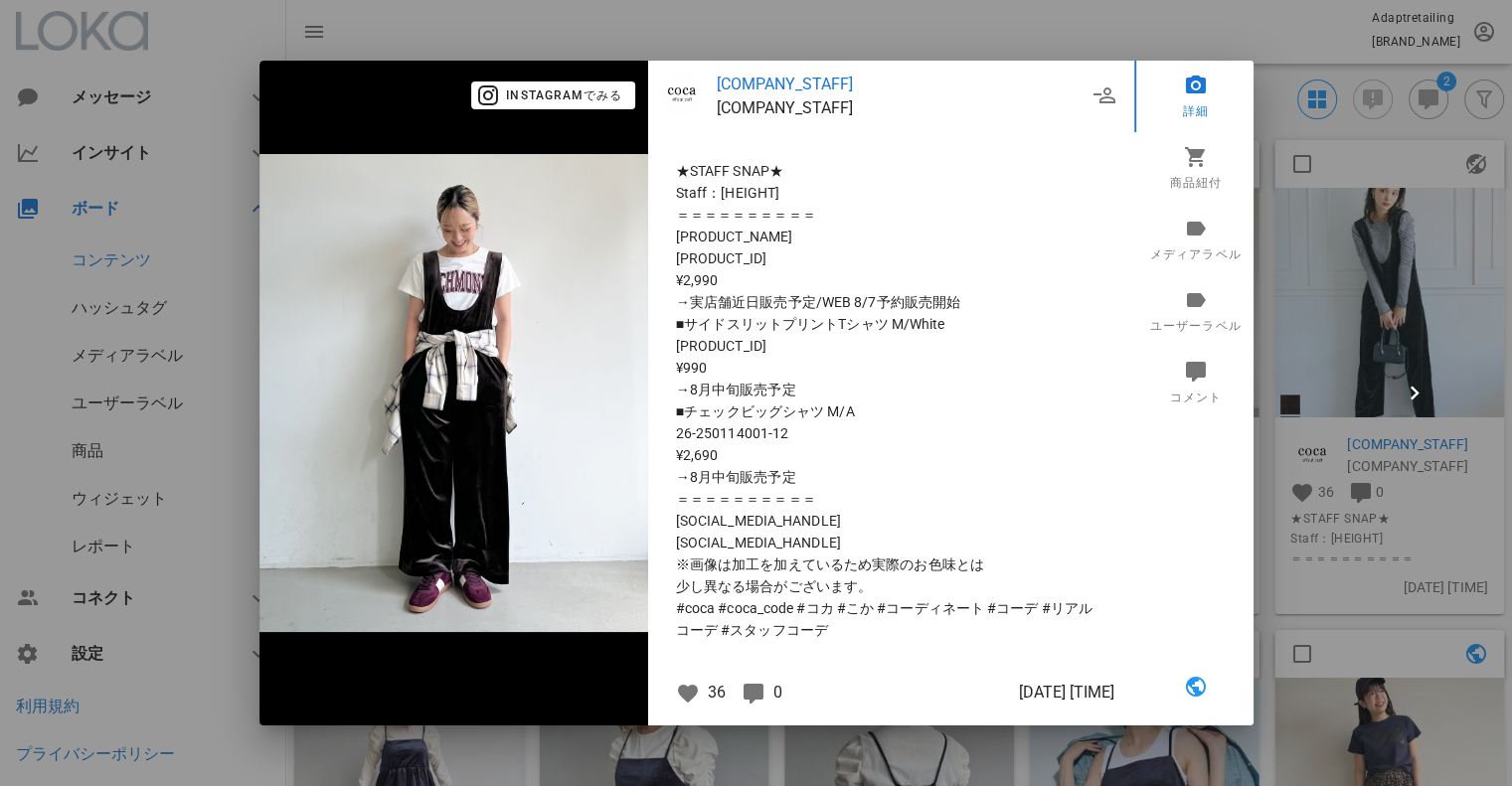 click at bounding box center (756, 393) 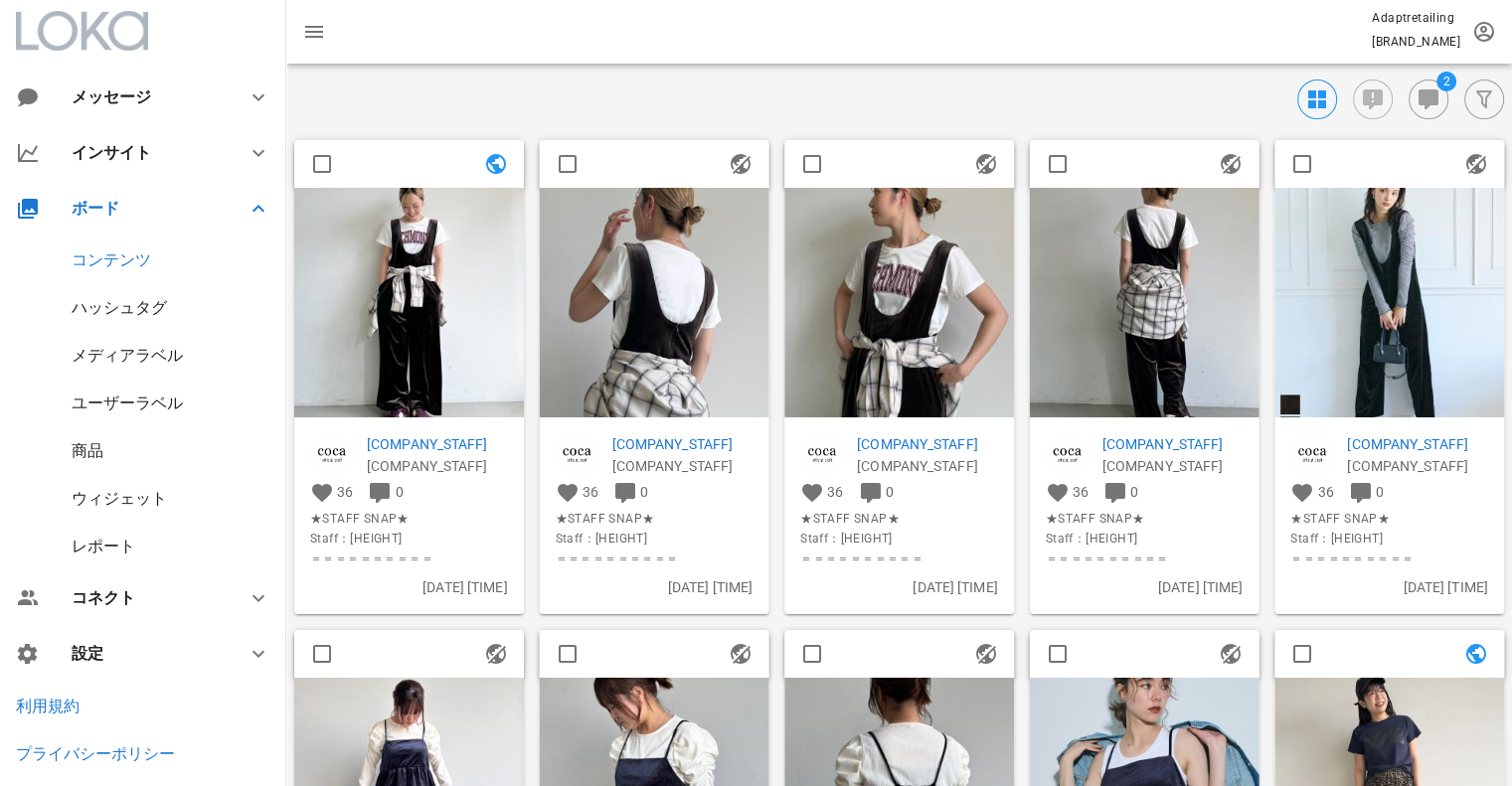 click on "商品" at bounding box center [87, 450] 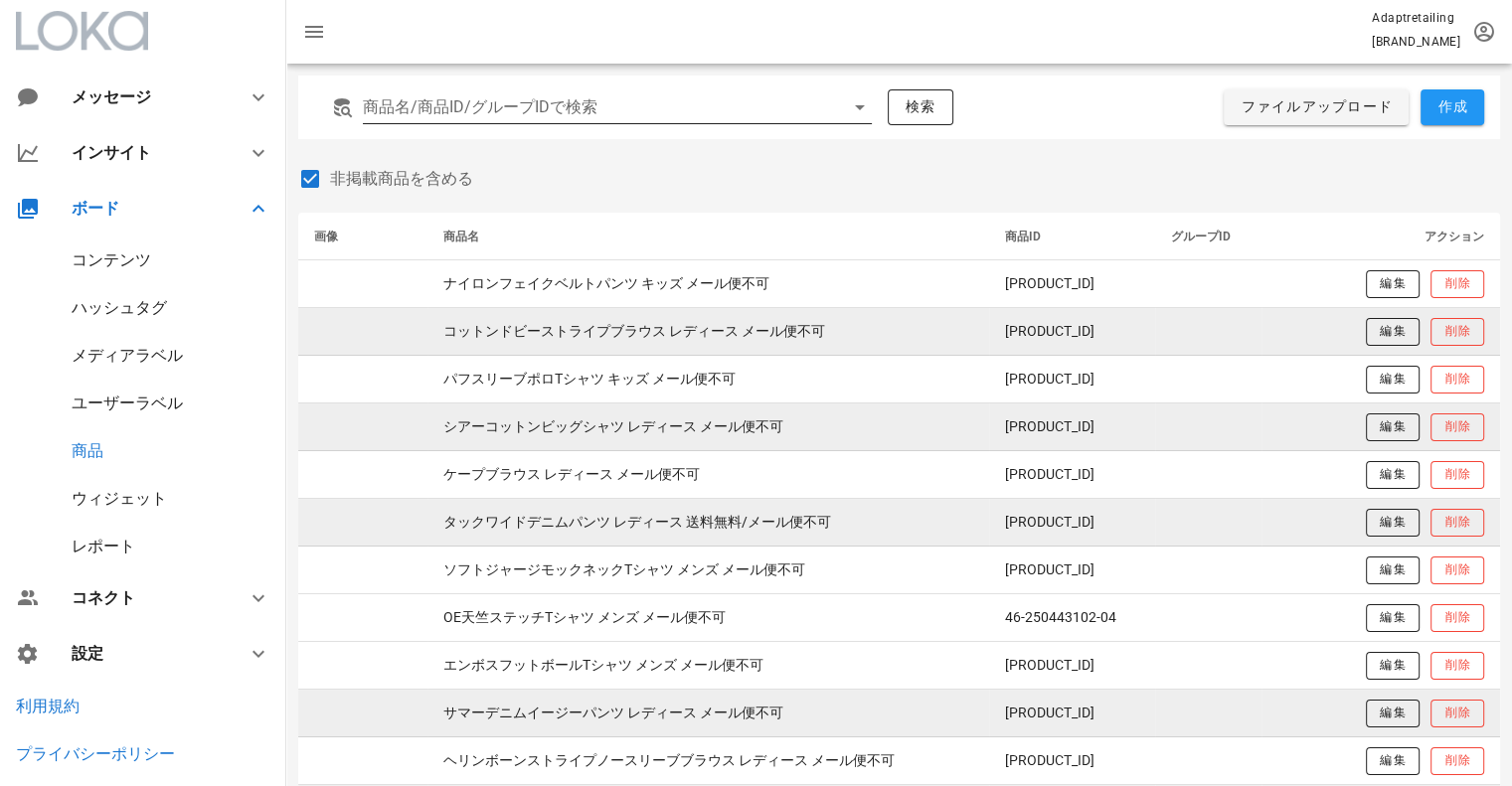 click on "[PRODUCT_NAME]/[PRODUCT_ID]/[GROUP_ID] [SEARCH]" at bounding box center (589, 107) 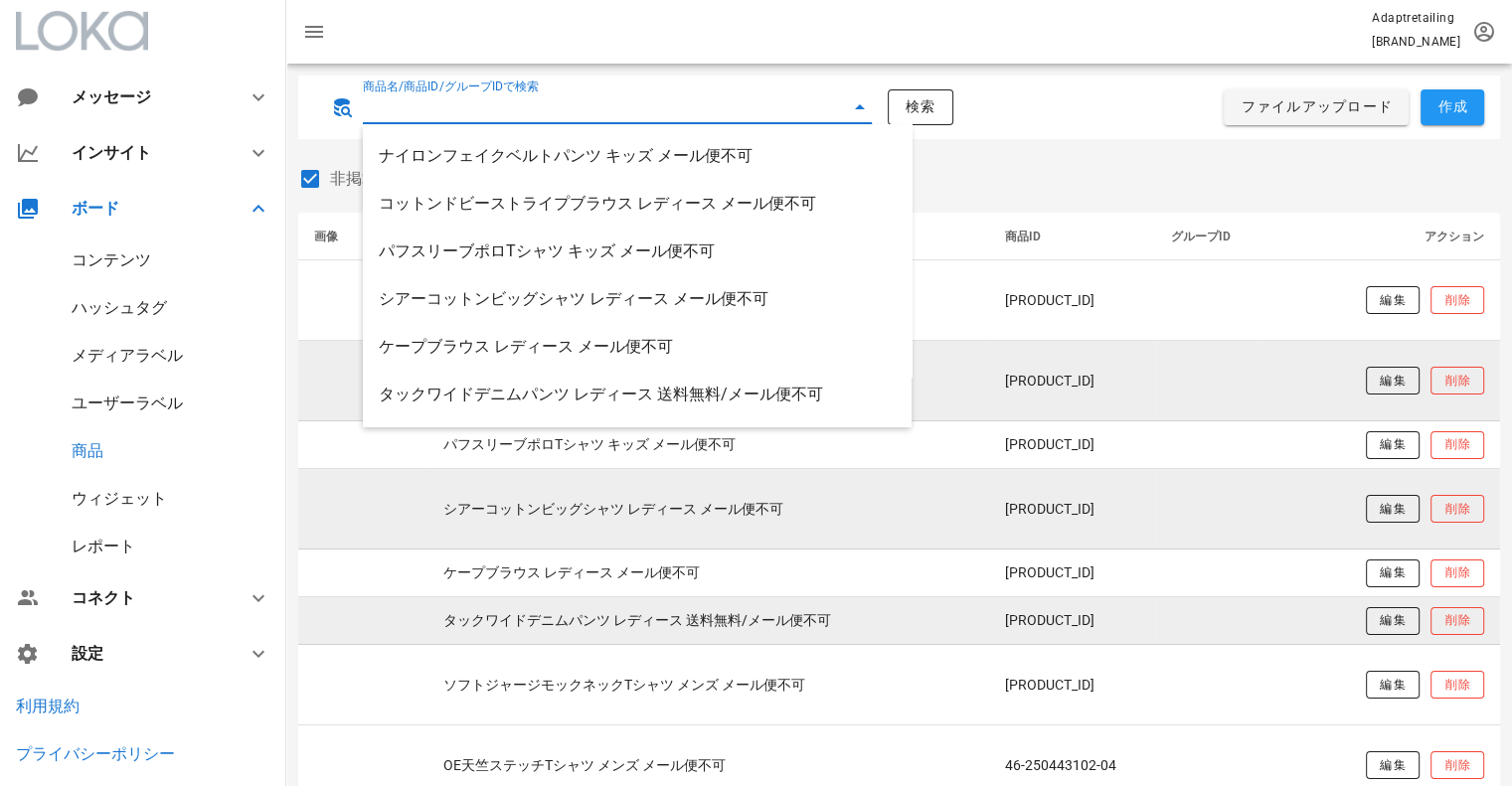paste on "[PRODUCT_ID]" 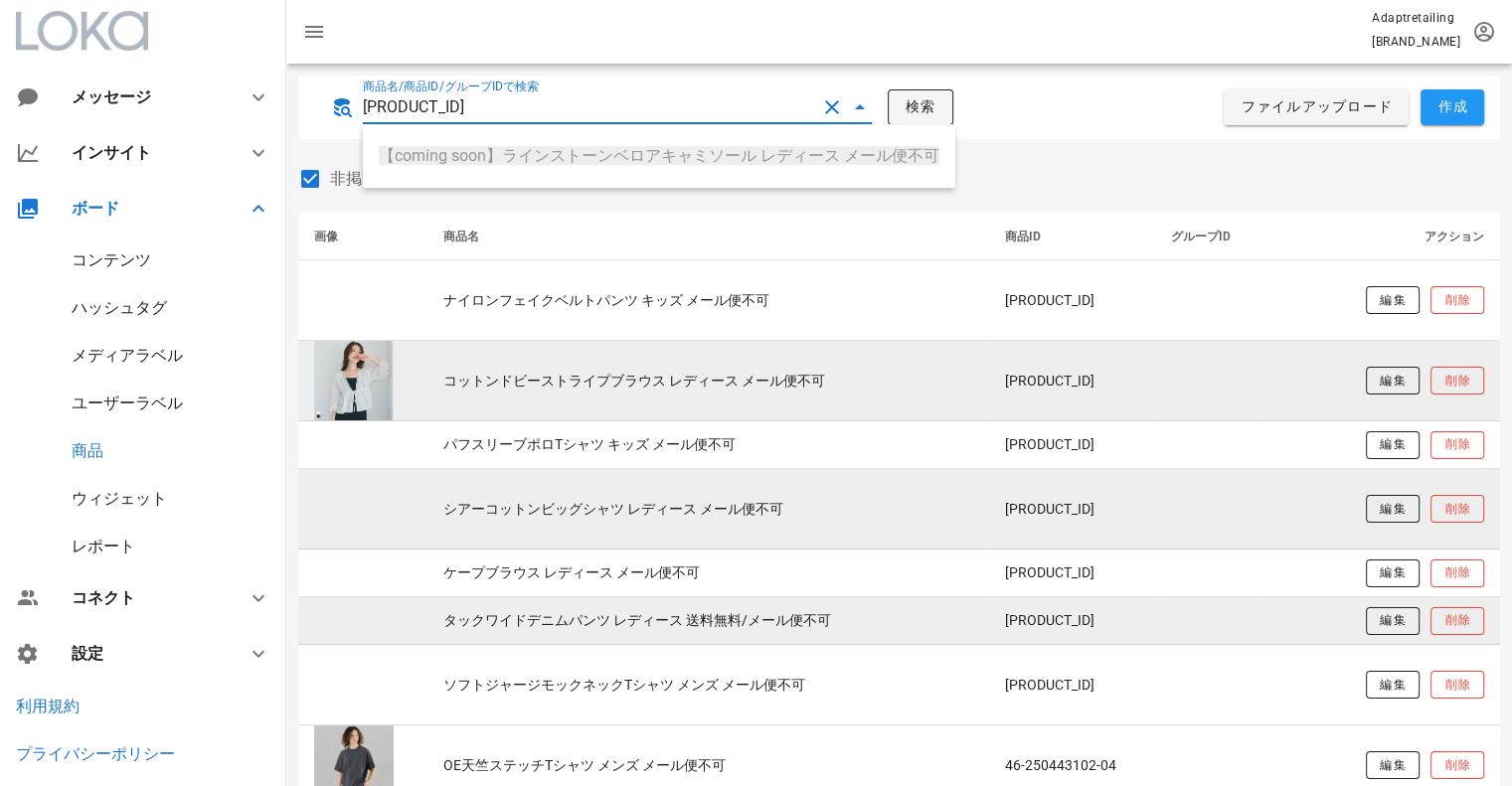 type on "[PRODUCT_ID]" 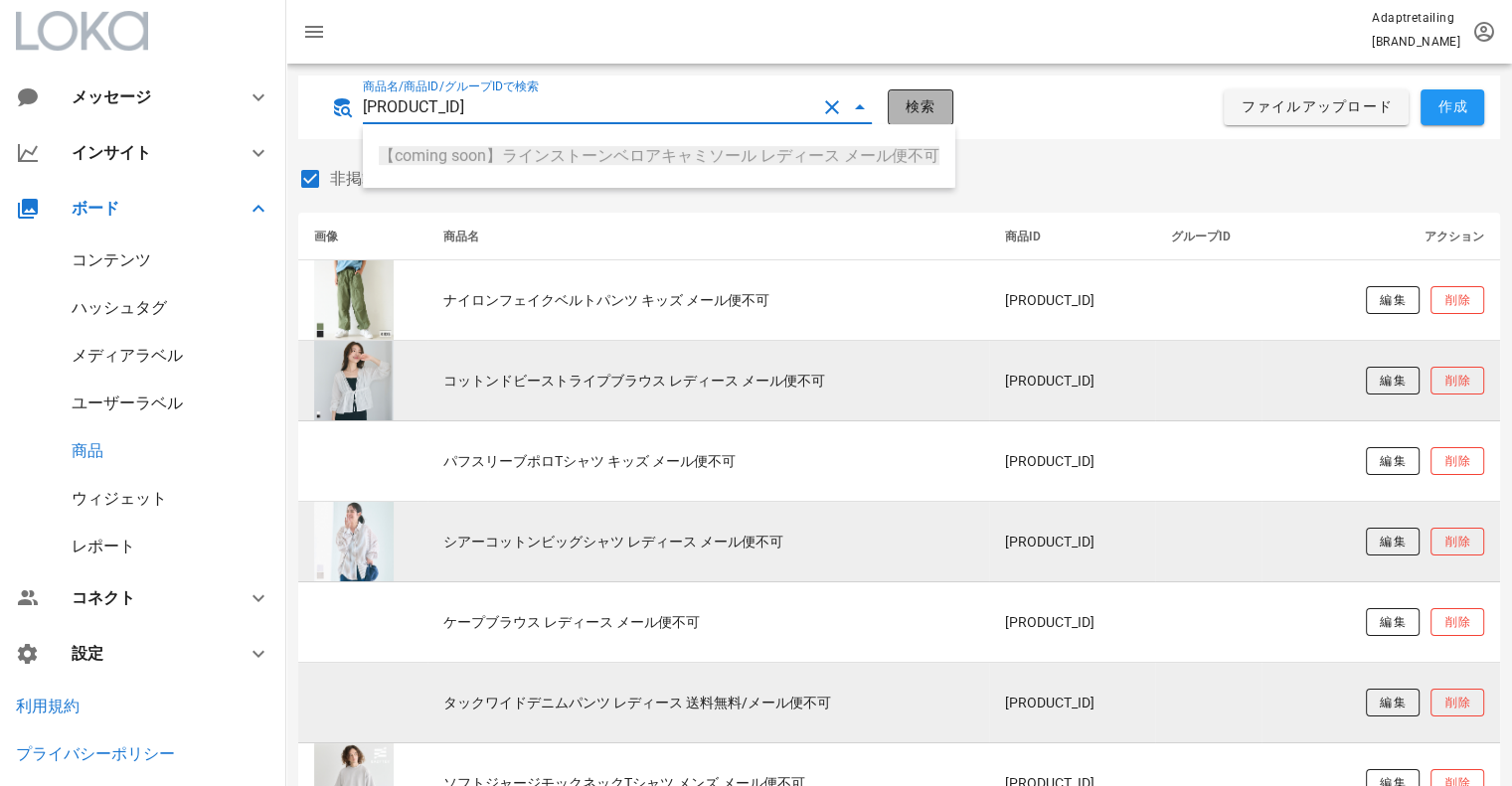 click on "検索" at bounding box center (921, 107) 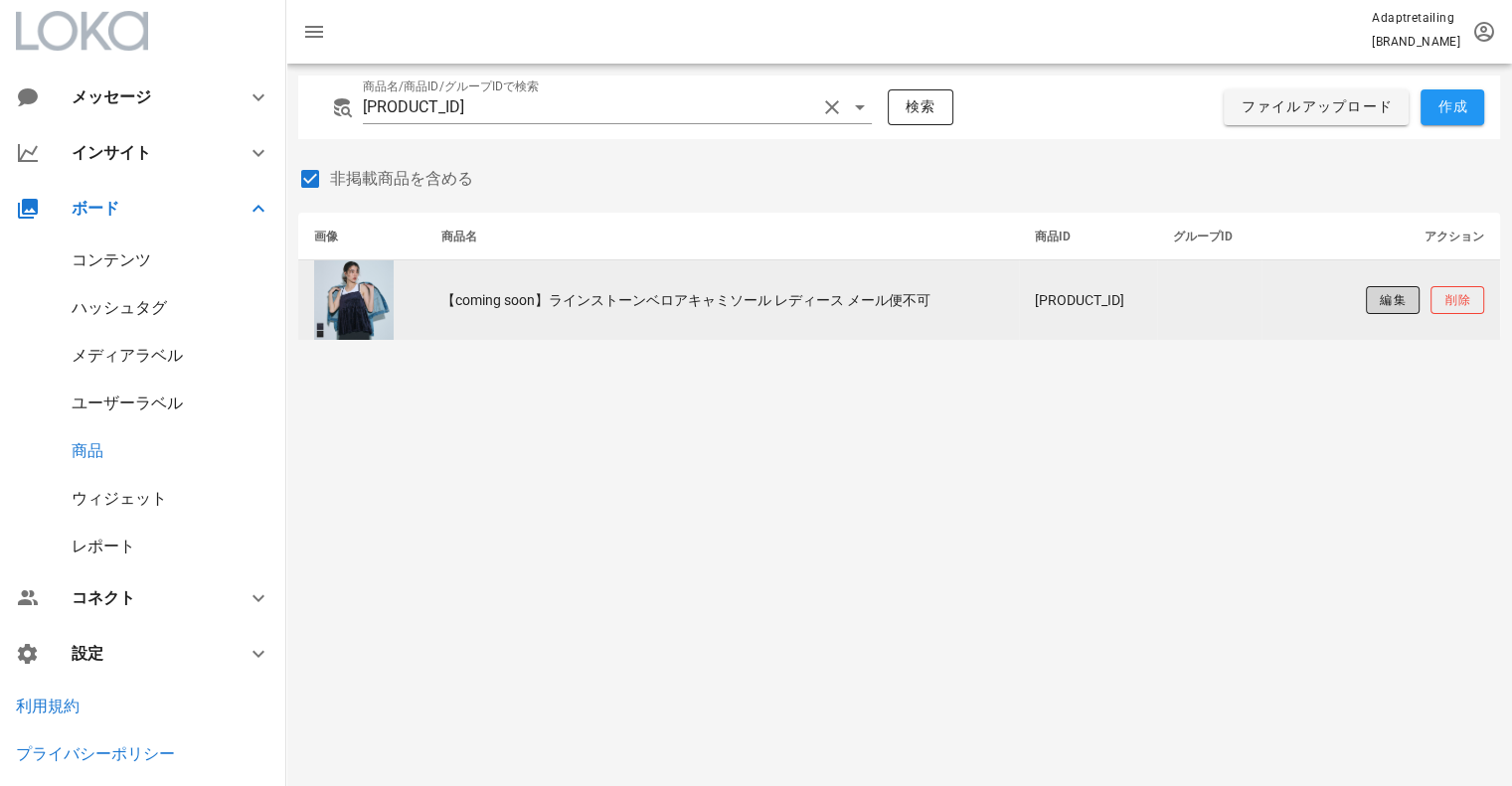 click on "編集" at bounding box center (1393, 300) 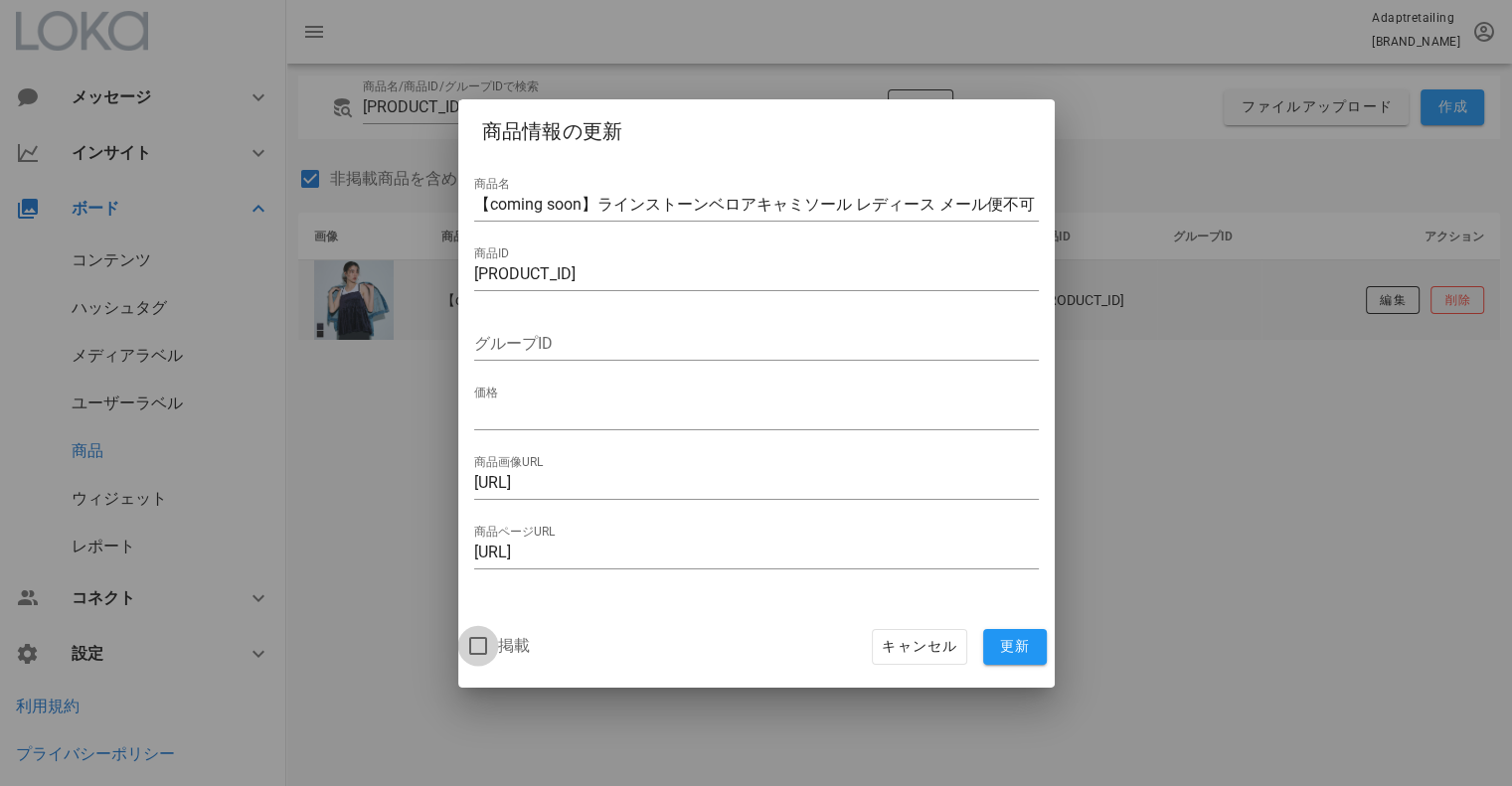 click at bounding box center (478, 646) 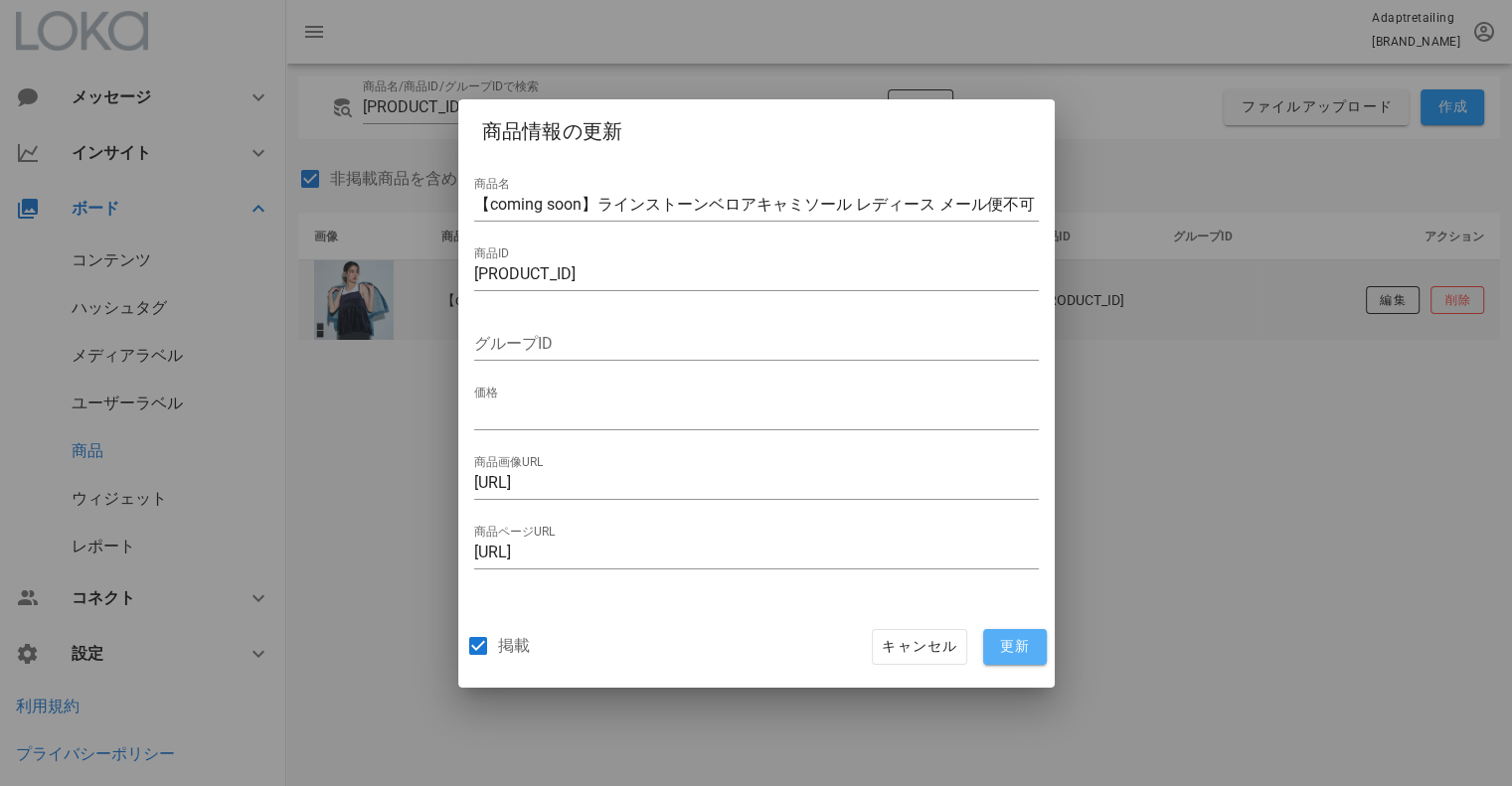 click on "更新" at bounding box center (1015, 647) 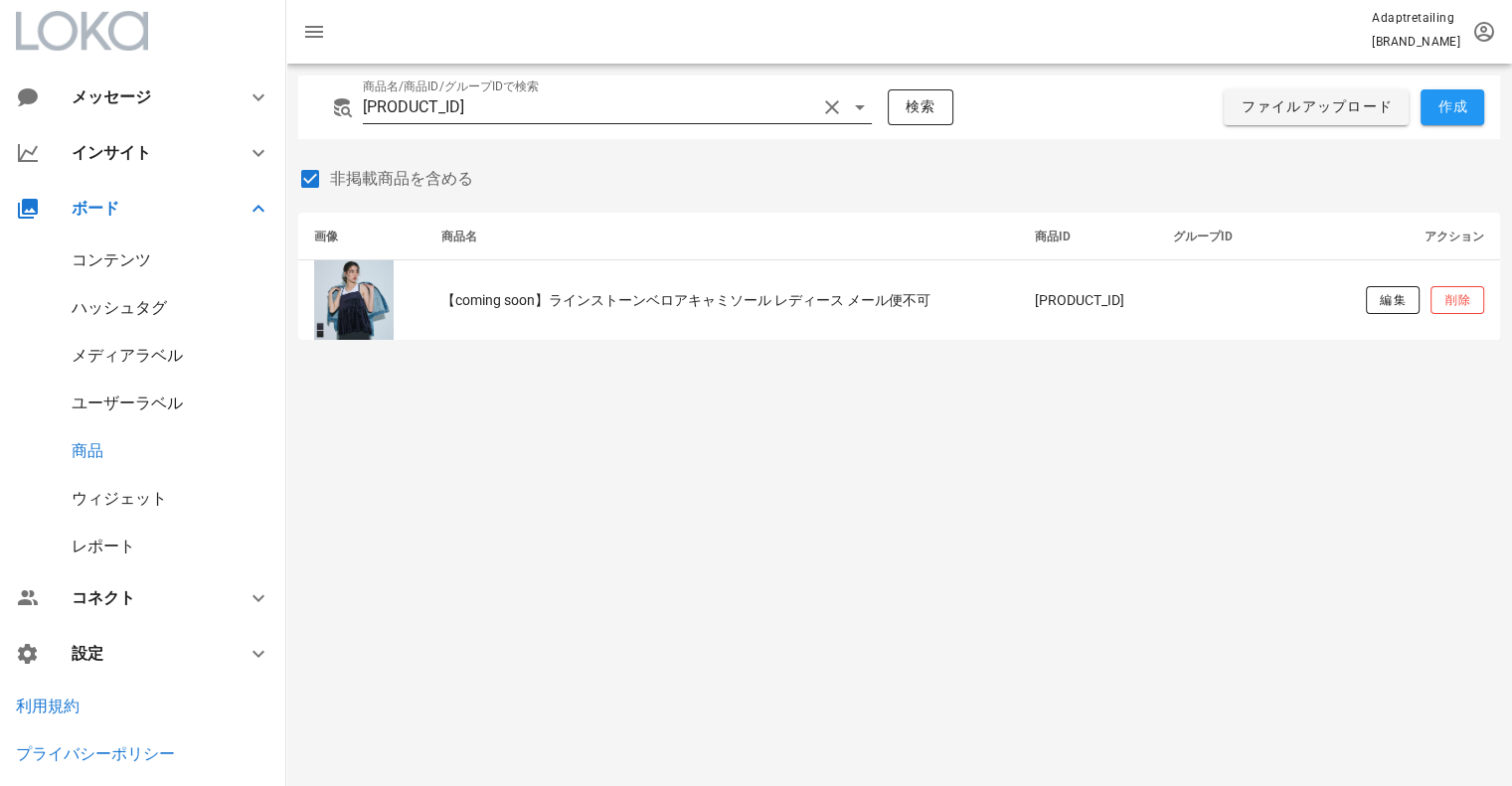 click at bounding box center [832, 107] 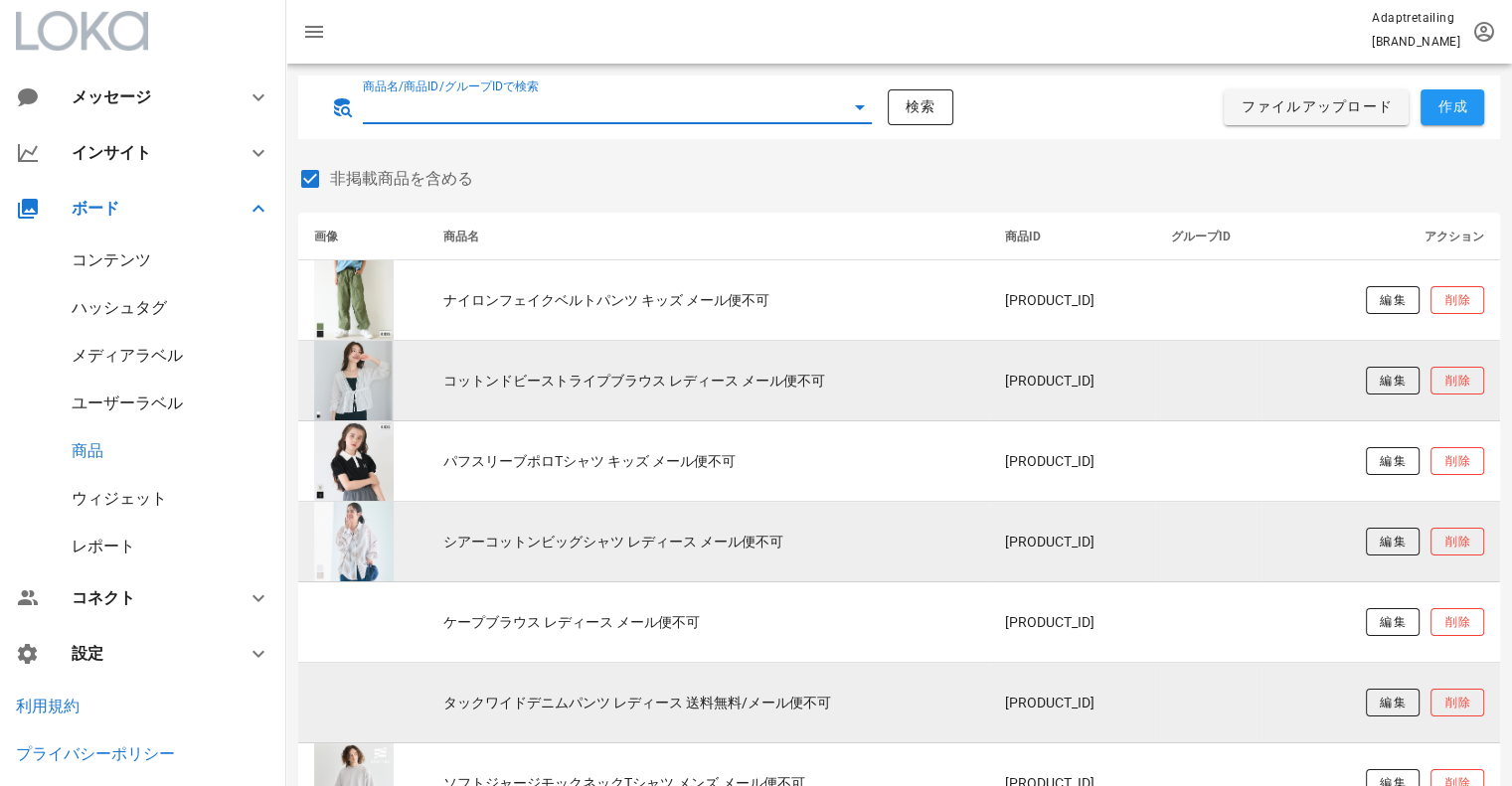 paste on "[PRODUCT_ID]" 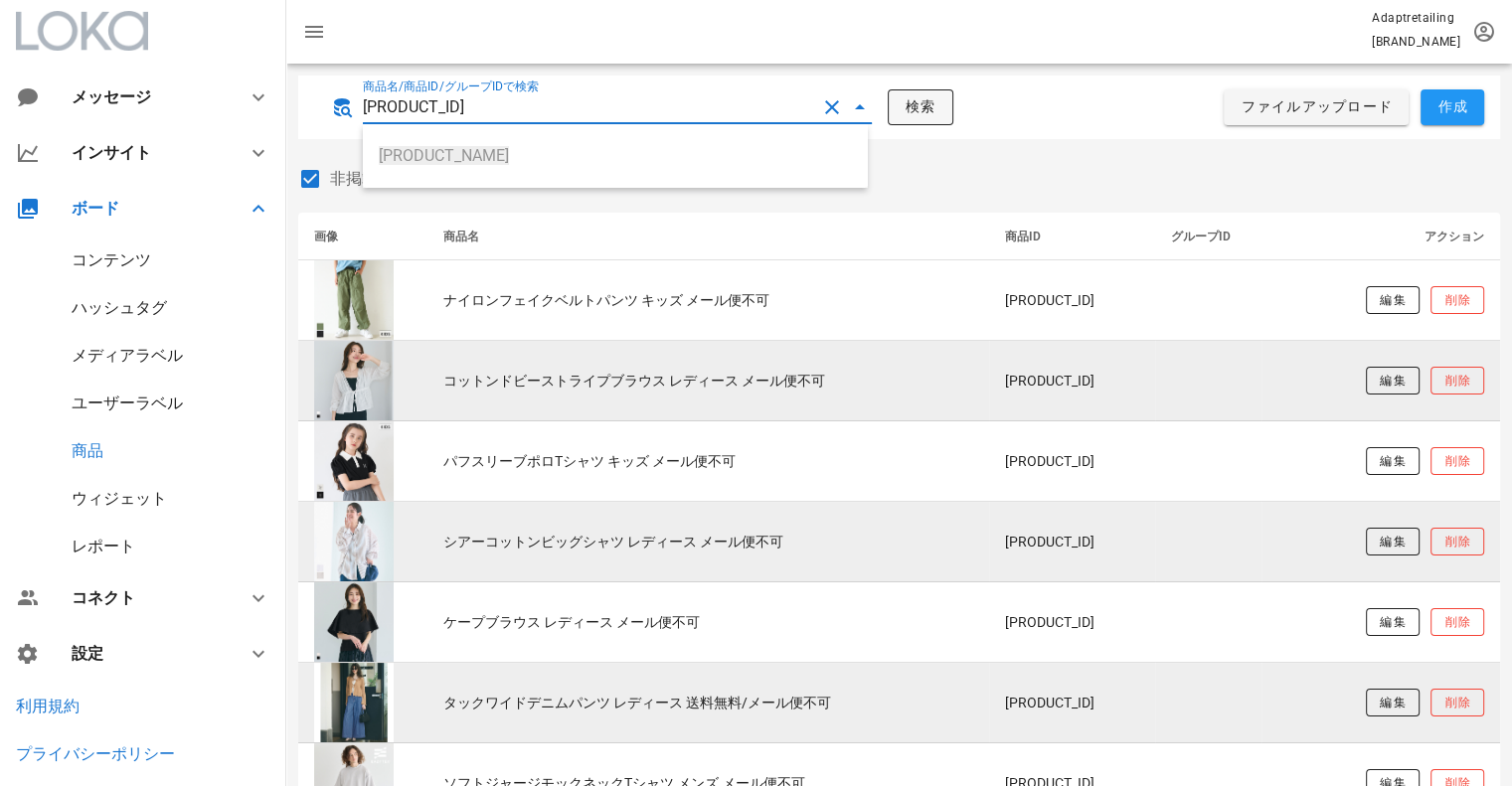type on "[PRODUCT_ID]" 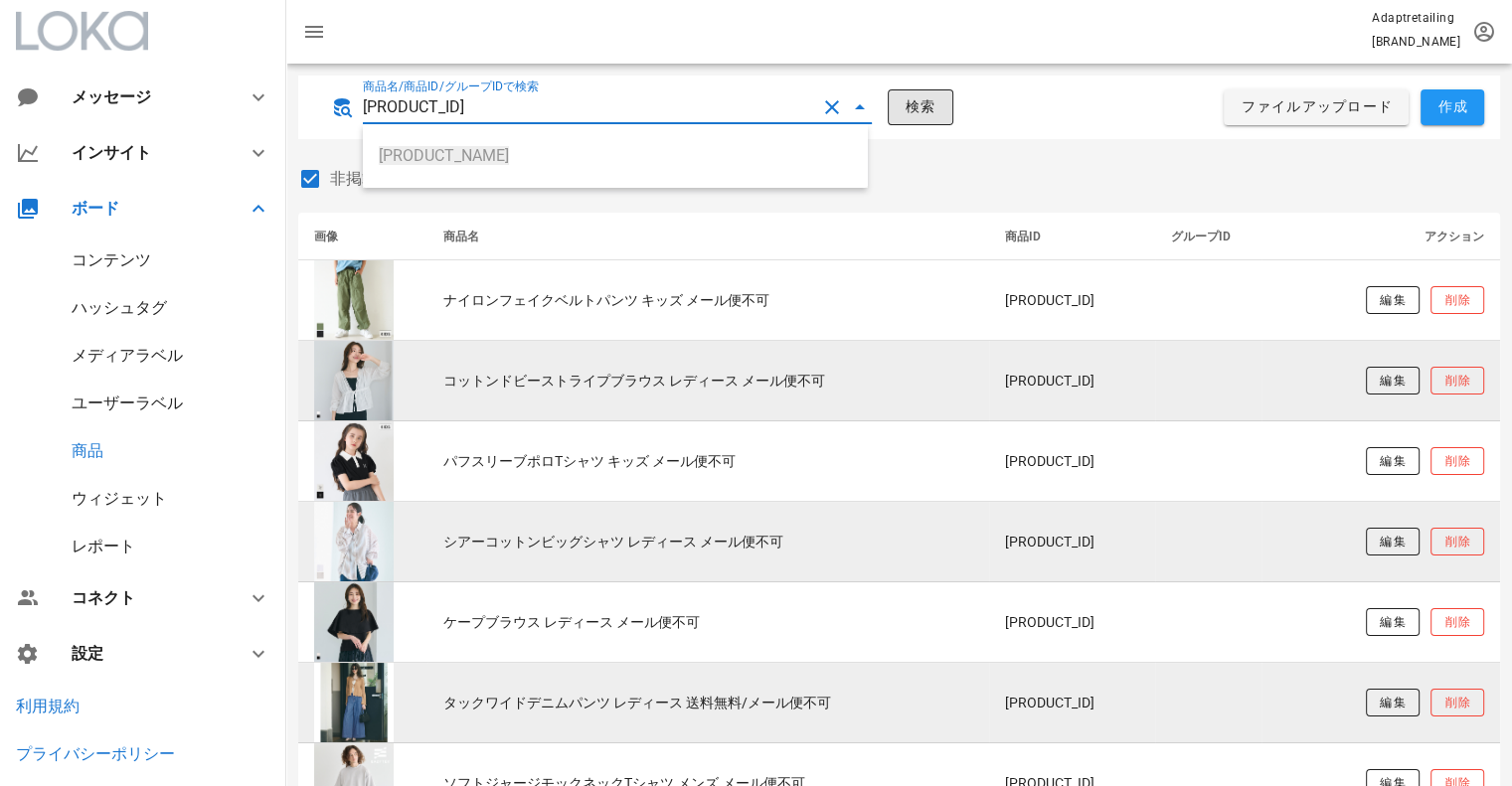 click on "検索" at bounding box center (921, 107) 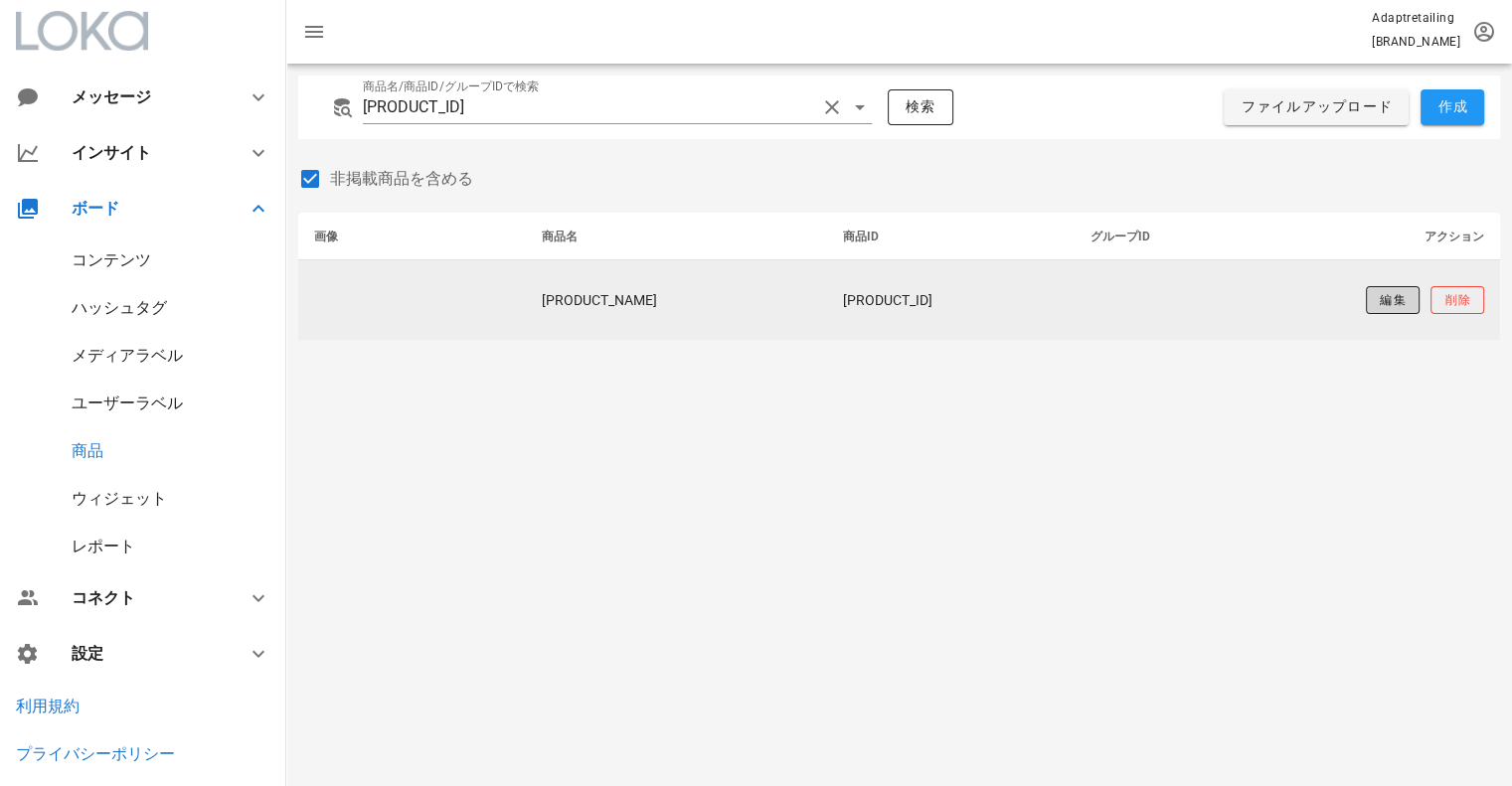 click on "編集" at bounding box center [1393, 300] 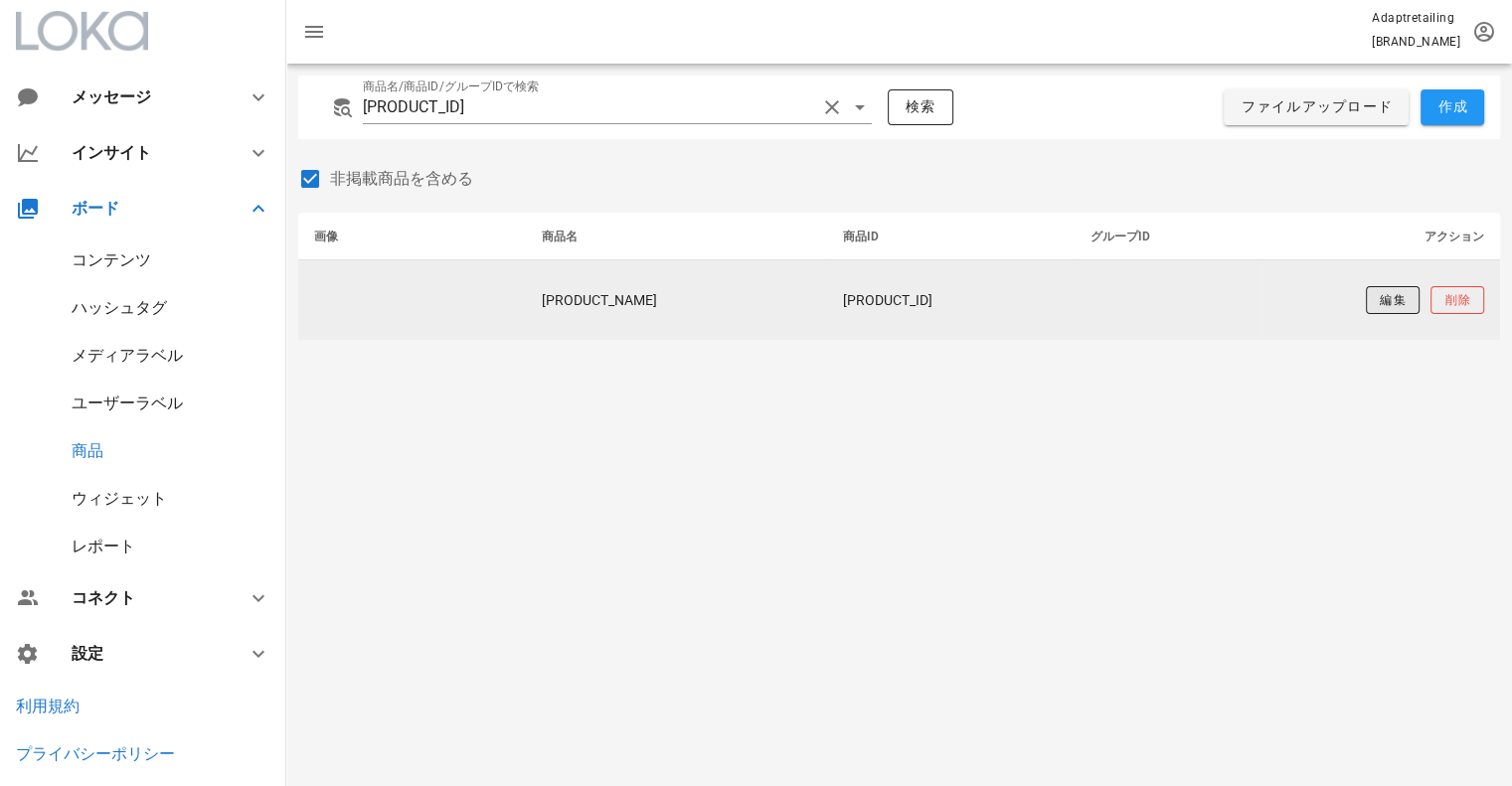 type on "【coming soon】ベロアラメビスチェ レディース メール便不可" 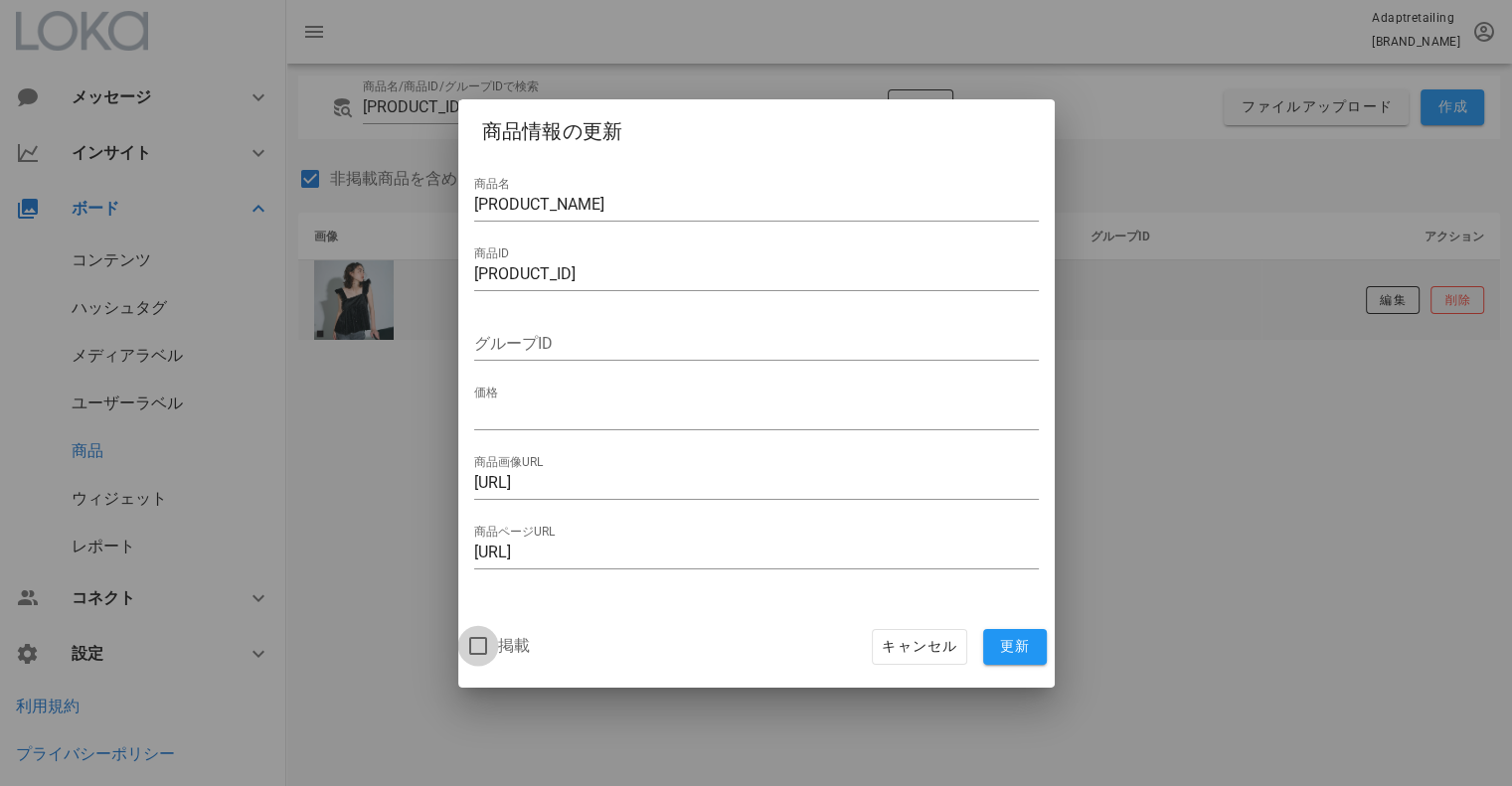 click at bounding box center [478, 646] 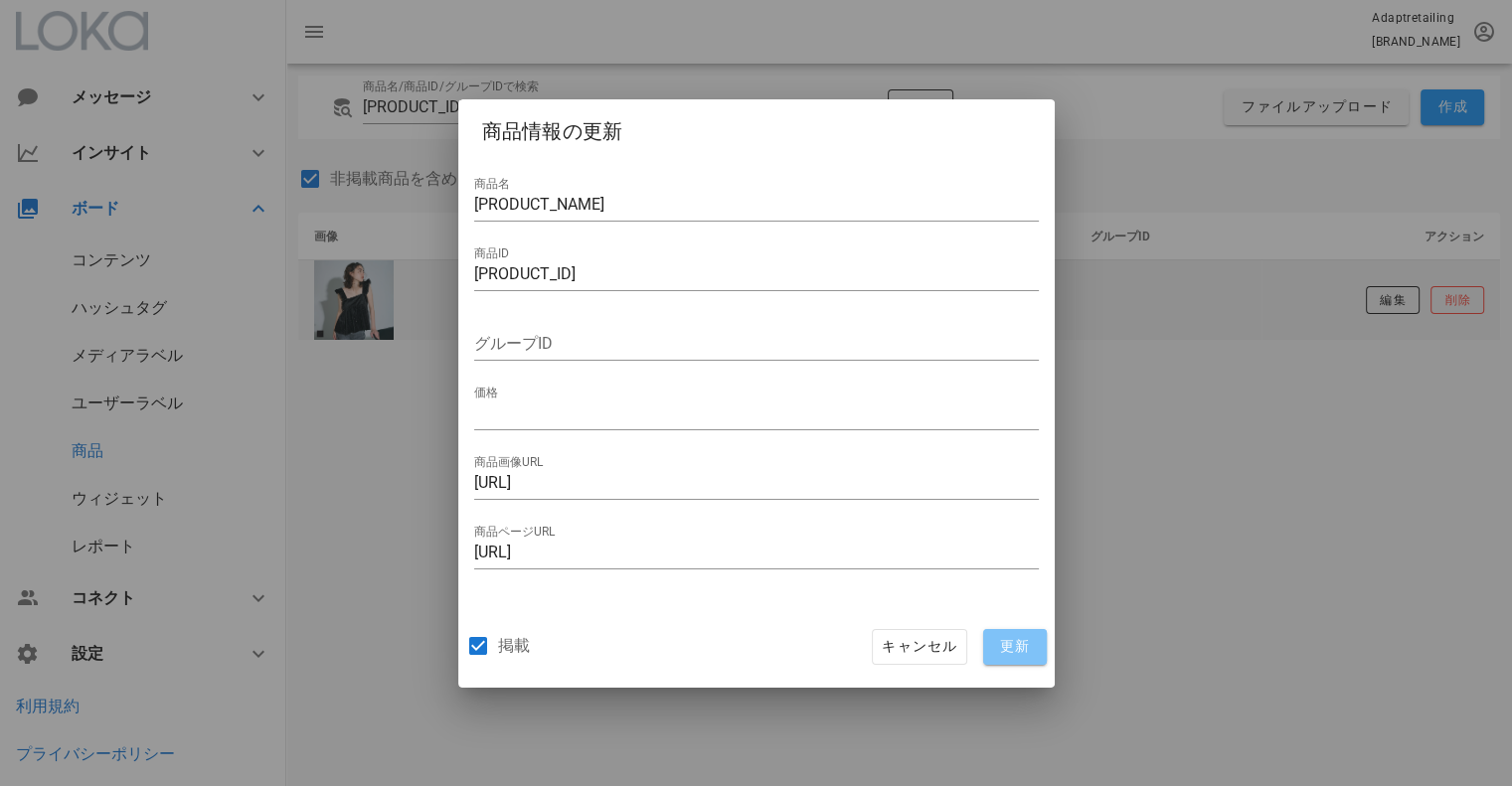 click on "更新" at bounding box center [1015, 647] 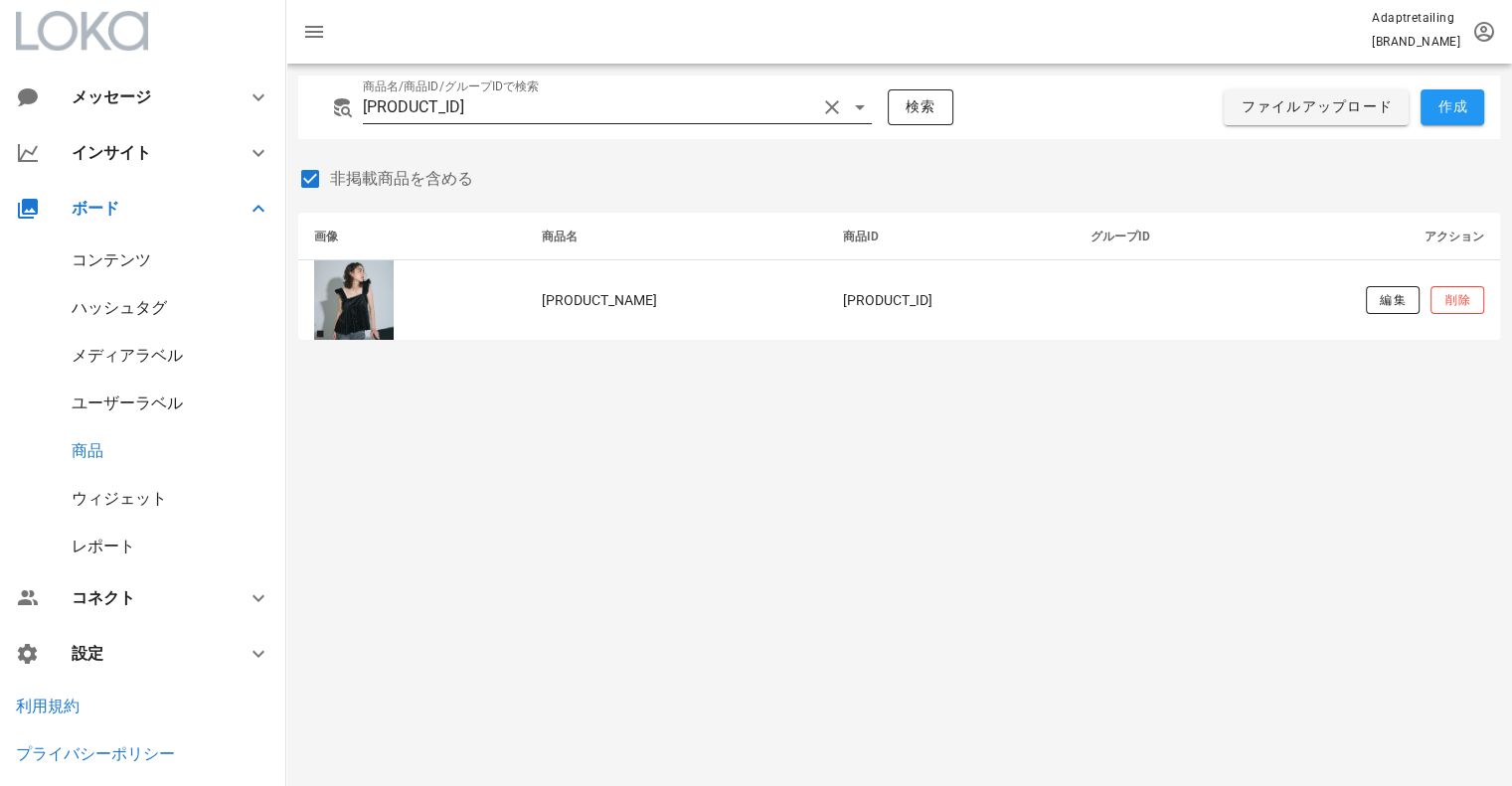 click at bounding box center [832, 107] 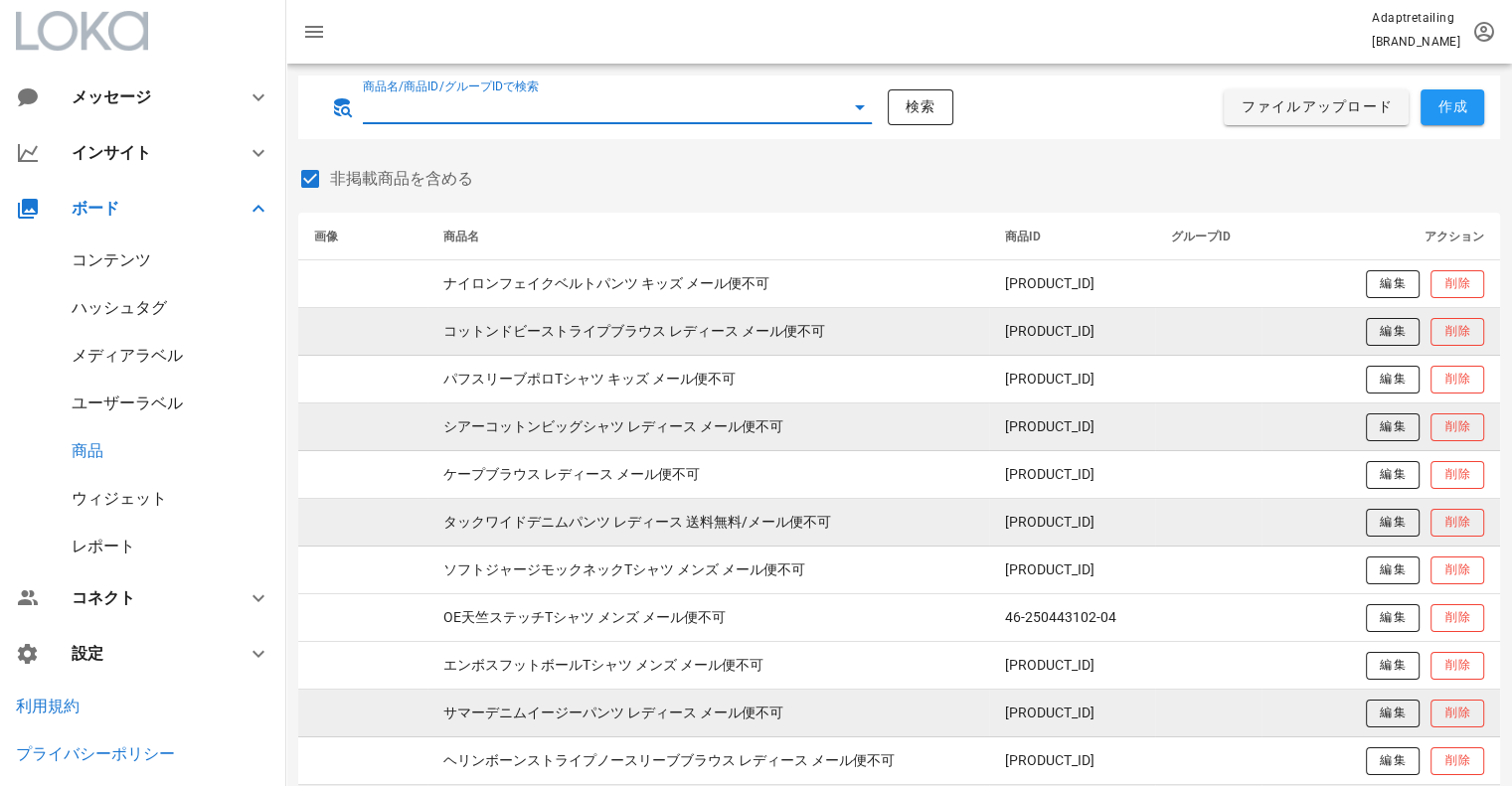 paste on "[PRODUCT_ID]" 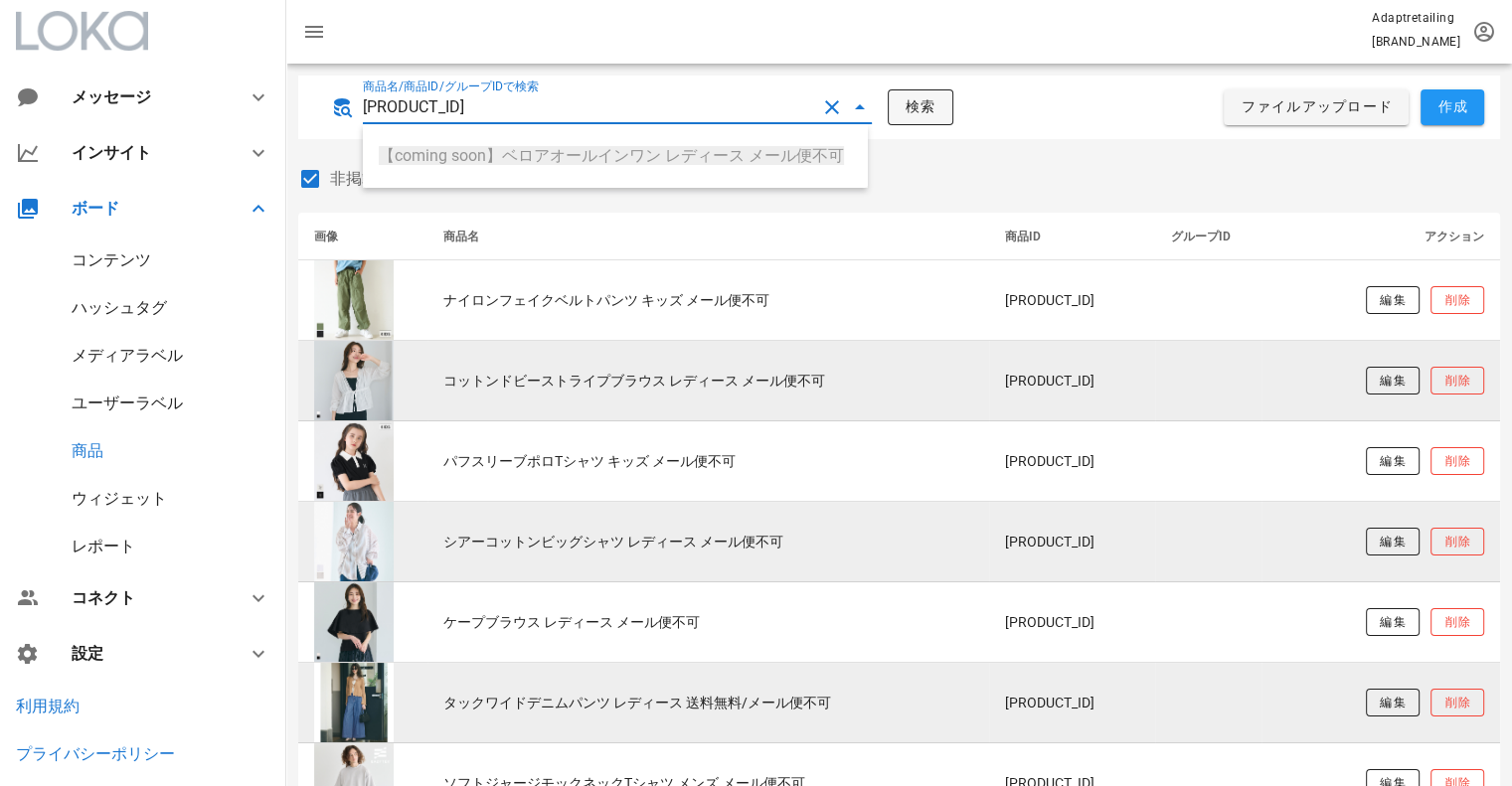 type on "[PRODUCT_ID]" 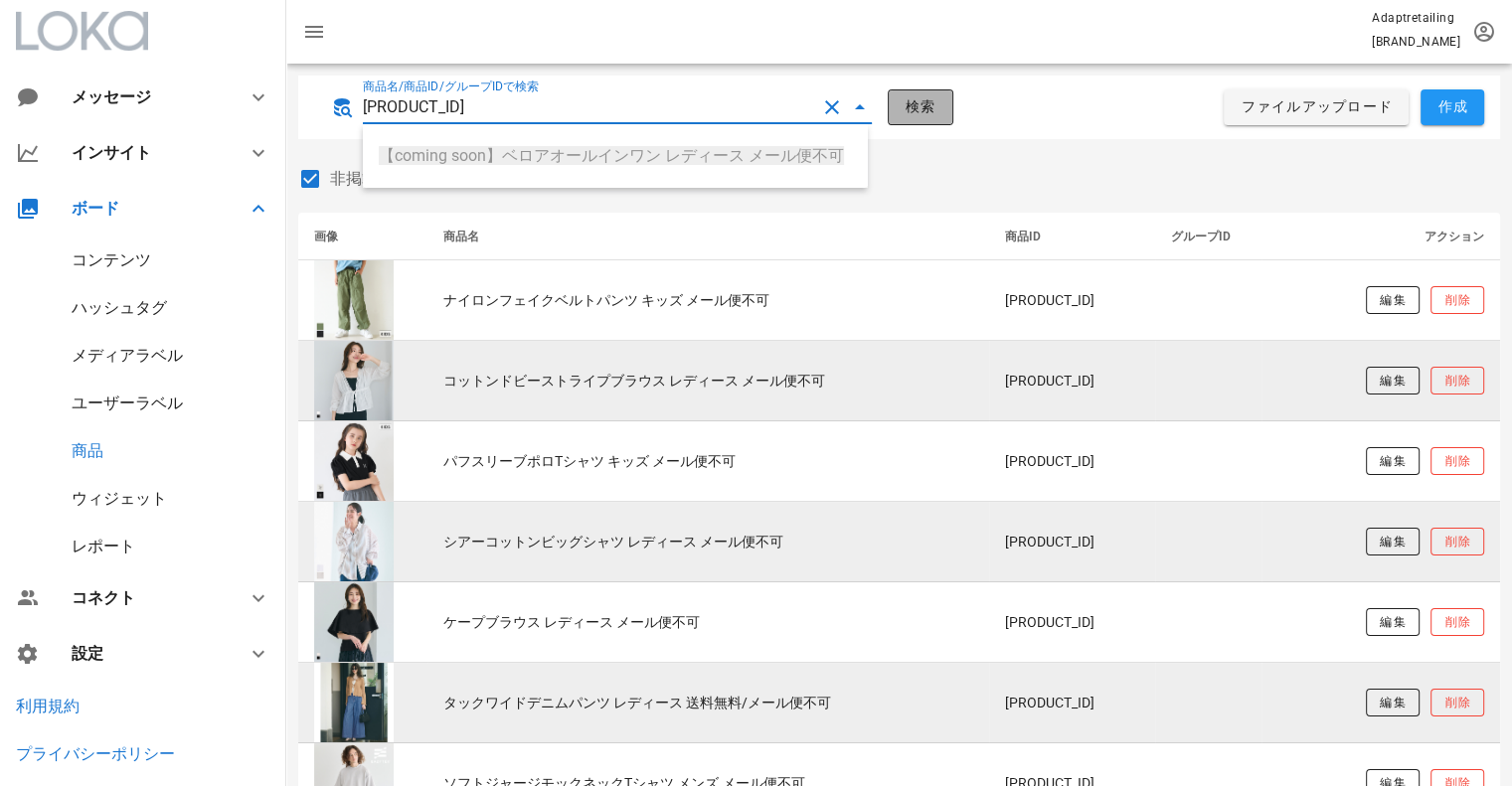 click on "検索" at bounding box center (921, 107) 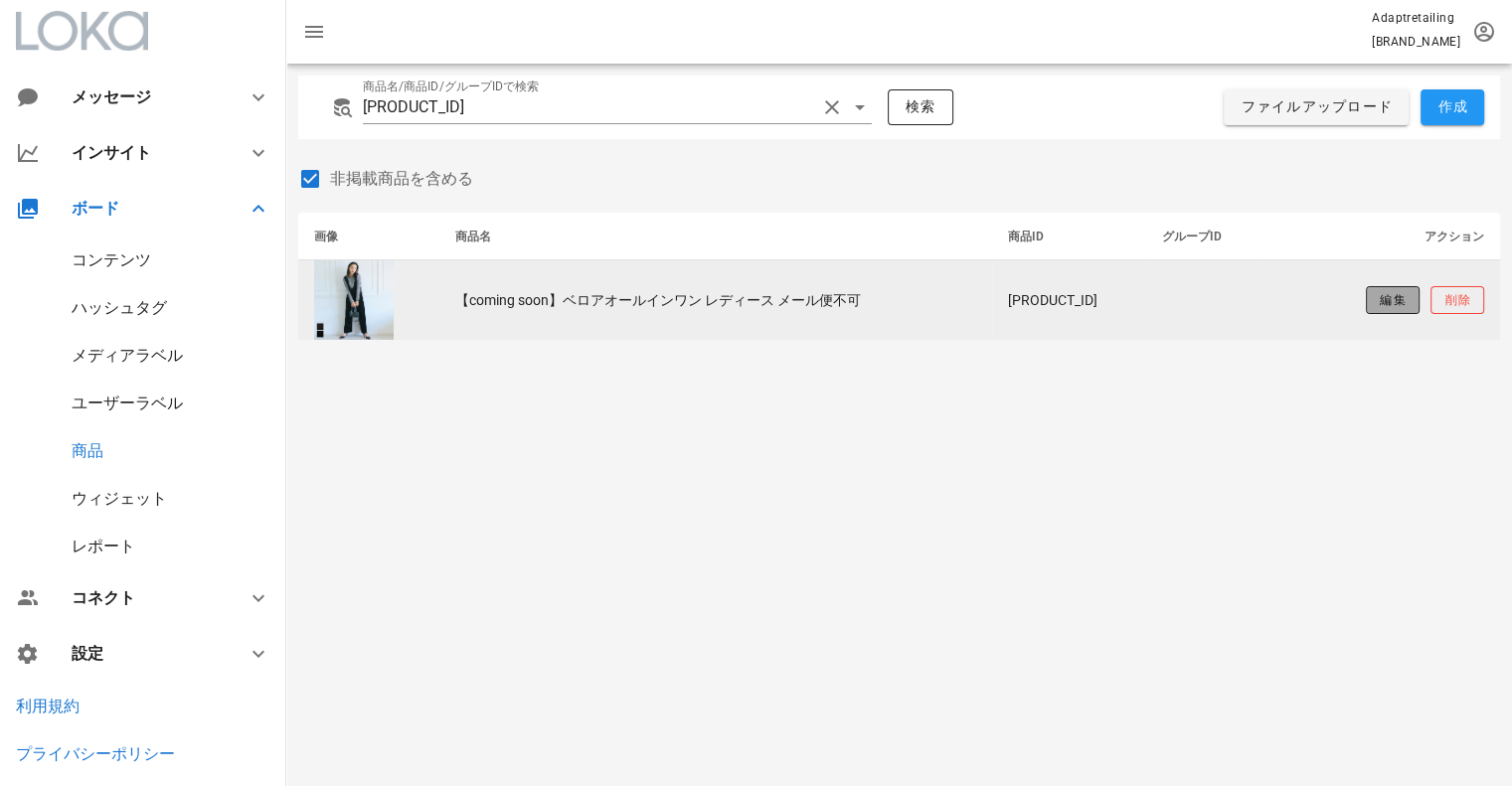 click on "編集" at bounding box center (1392, 300) 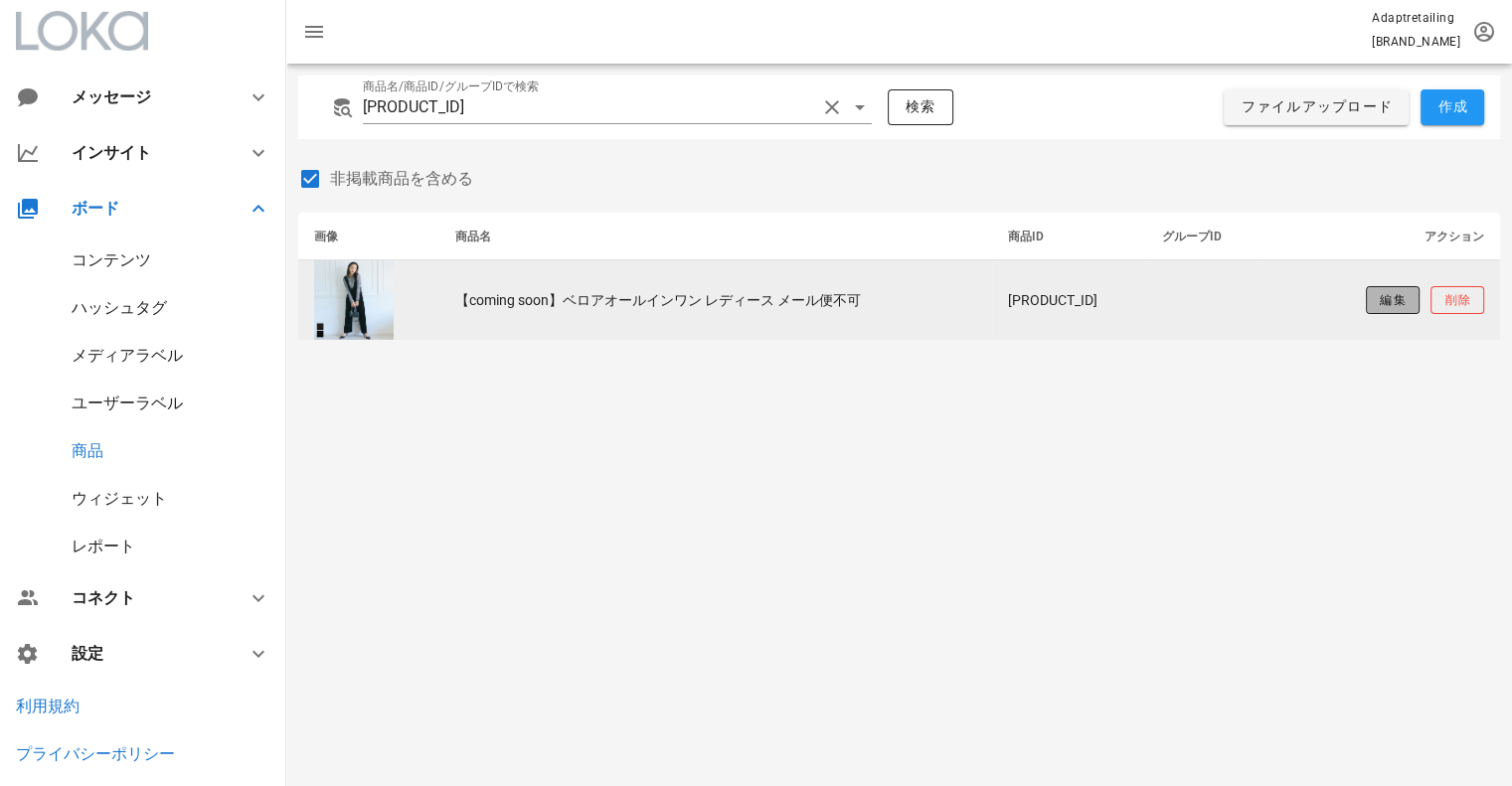 type on "【coming soon】ベロアオールインワン レディース メール便不可" 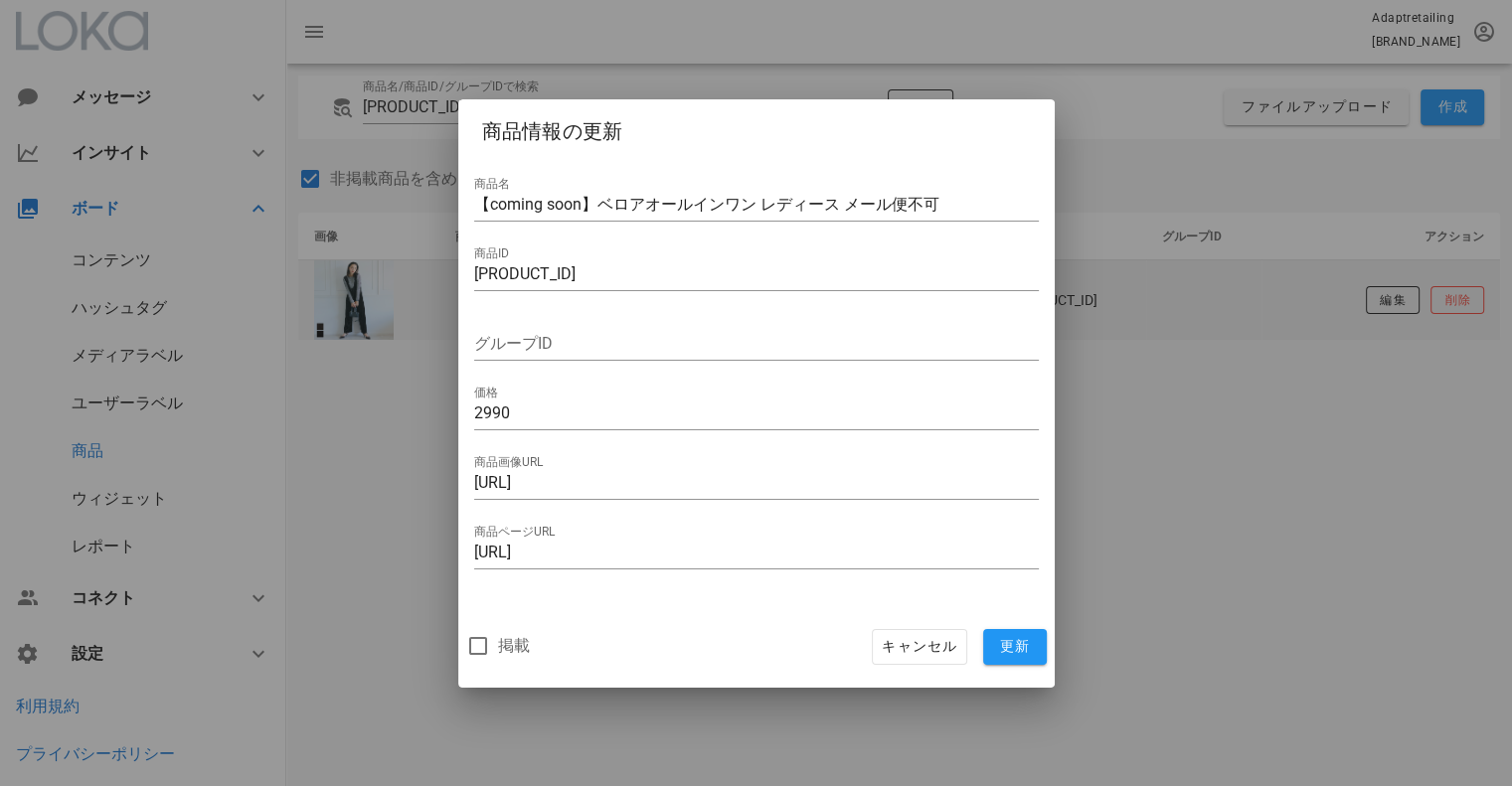 click on "掲載" at bounding box center [514, 646] 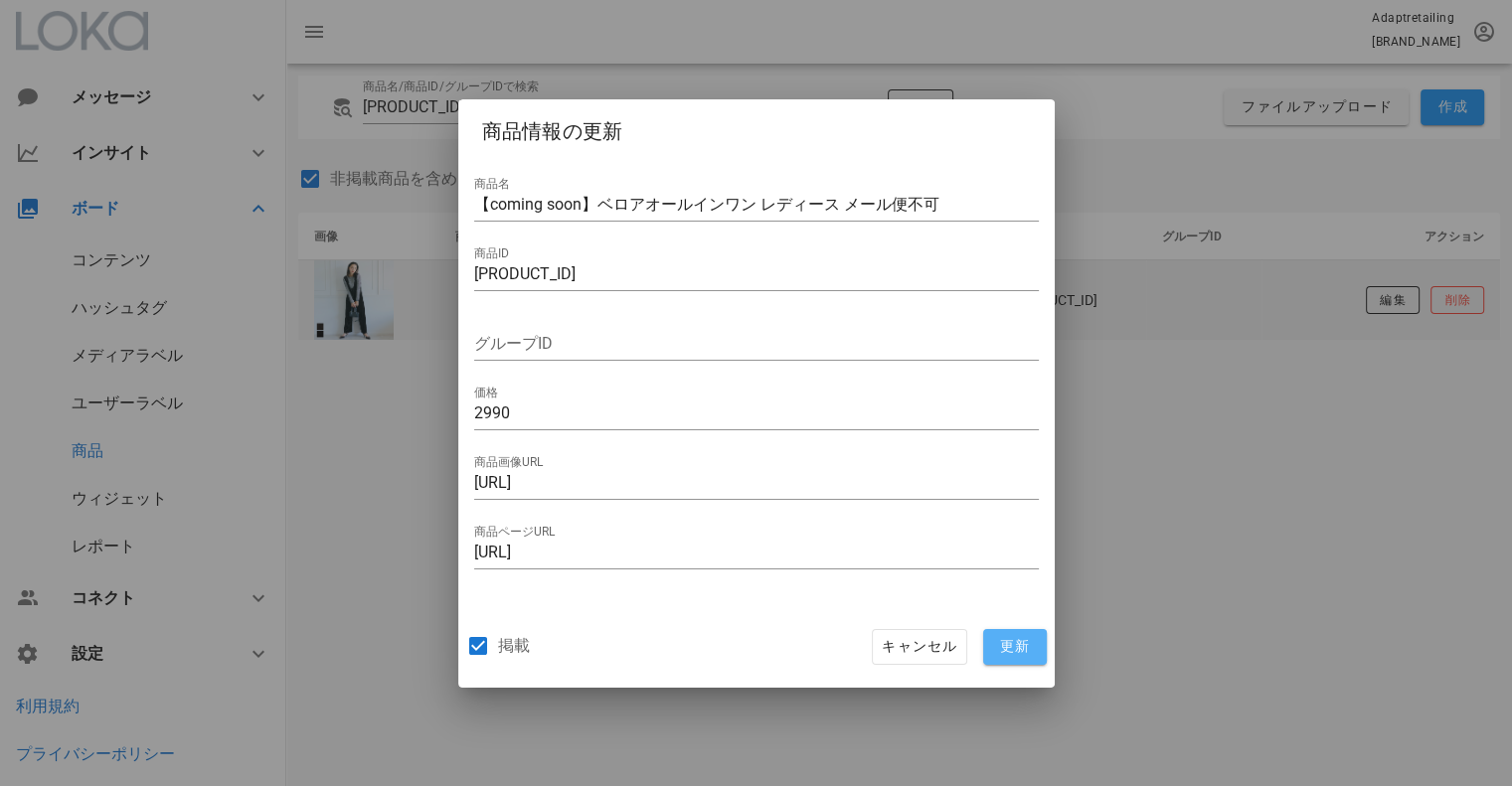 click on "更新" at bounding box center [1015, 647] 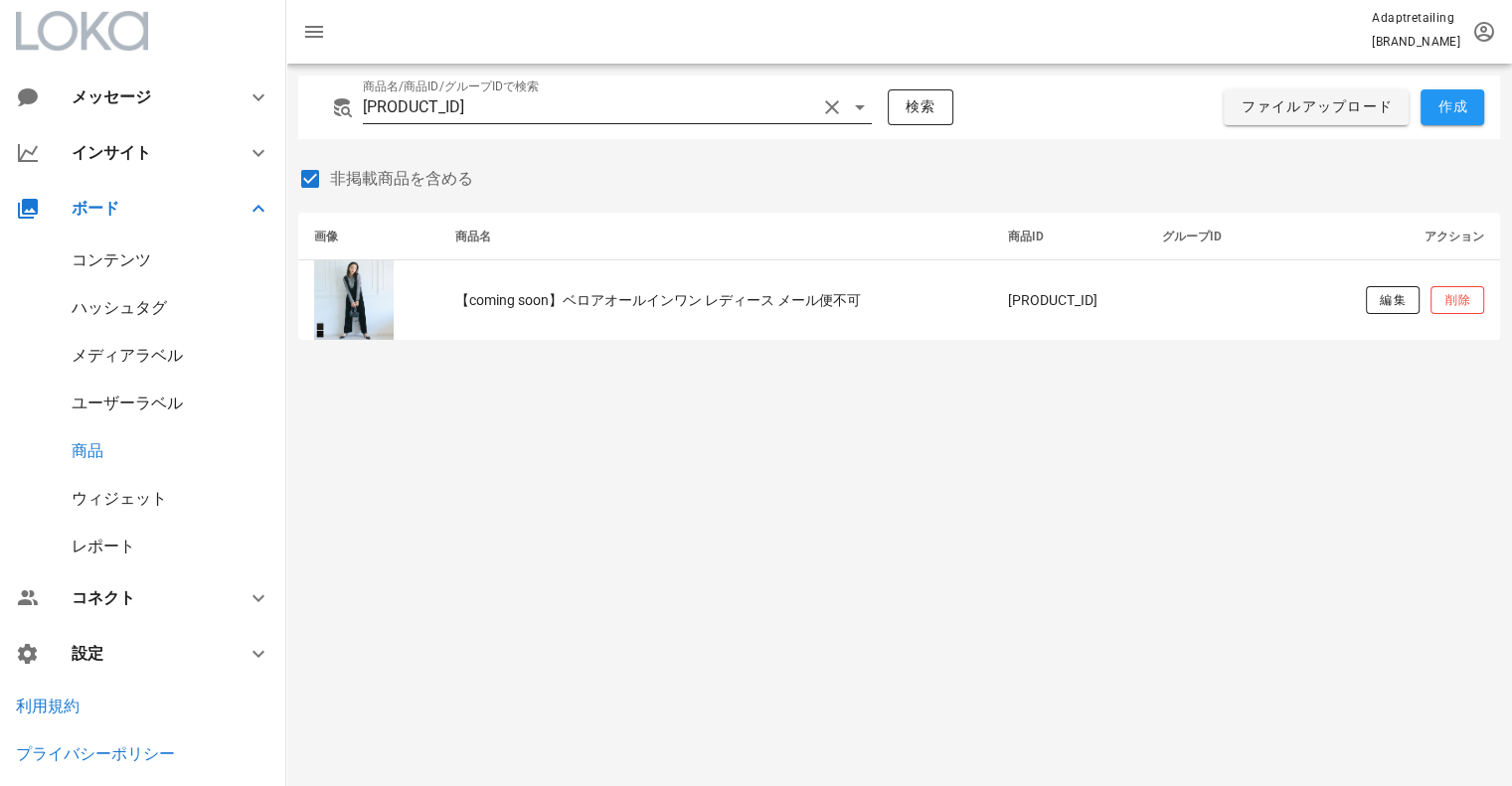 click at bounding box center (832, 107) 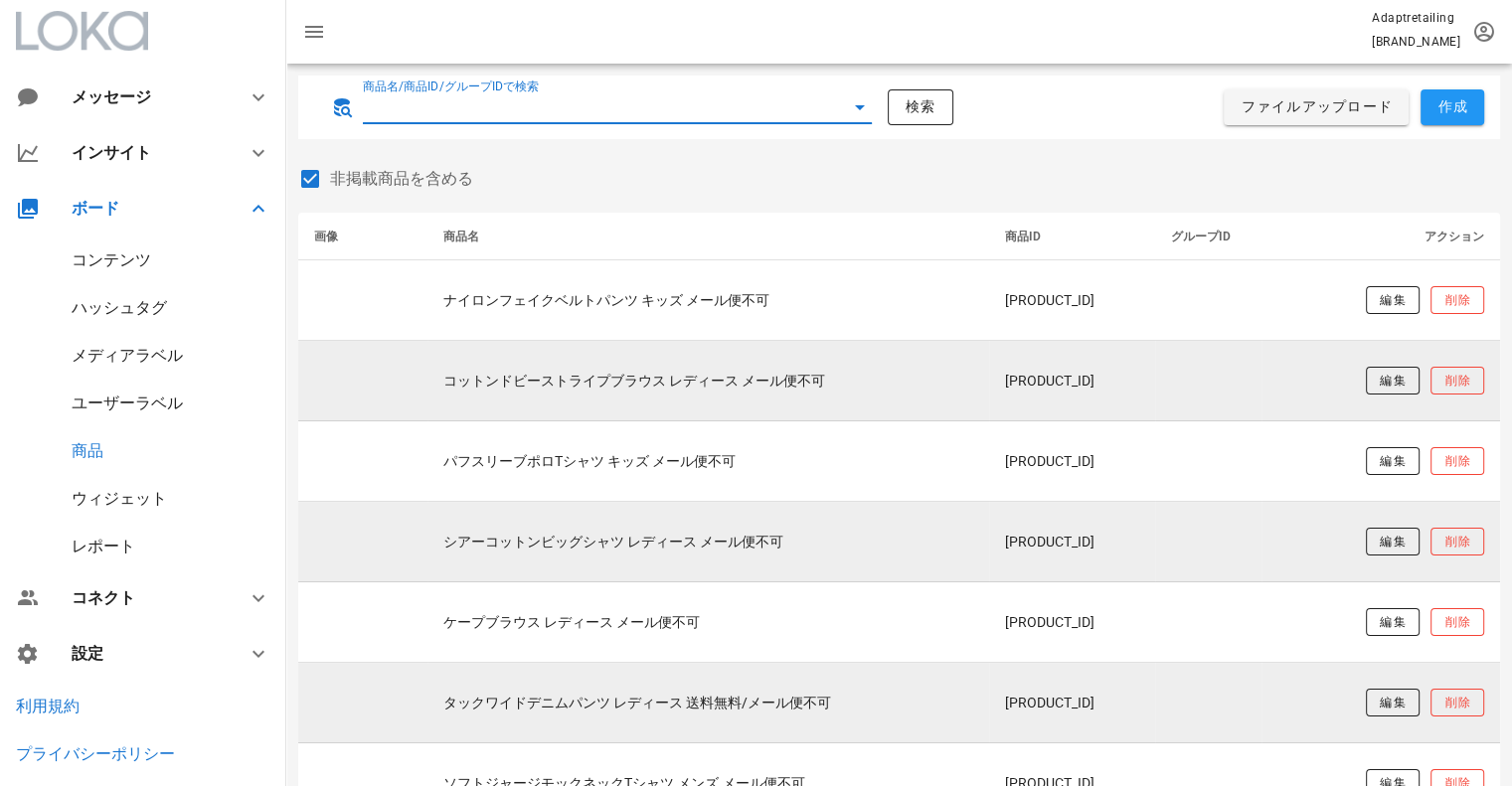 paste on "[PRODUCT_ID]" 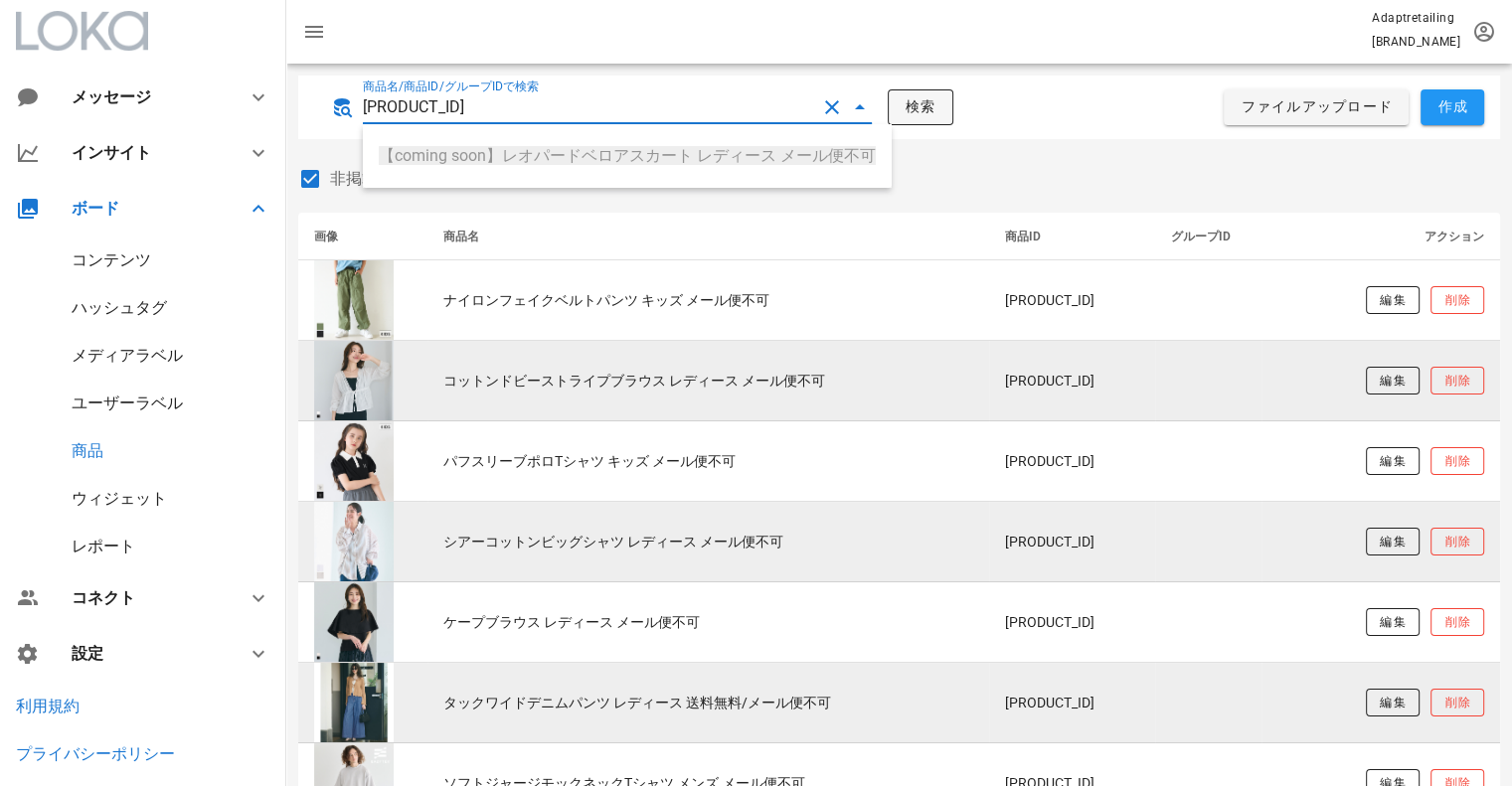 type on "[PRODUCT_ID]" 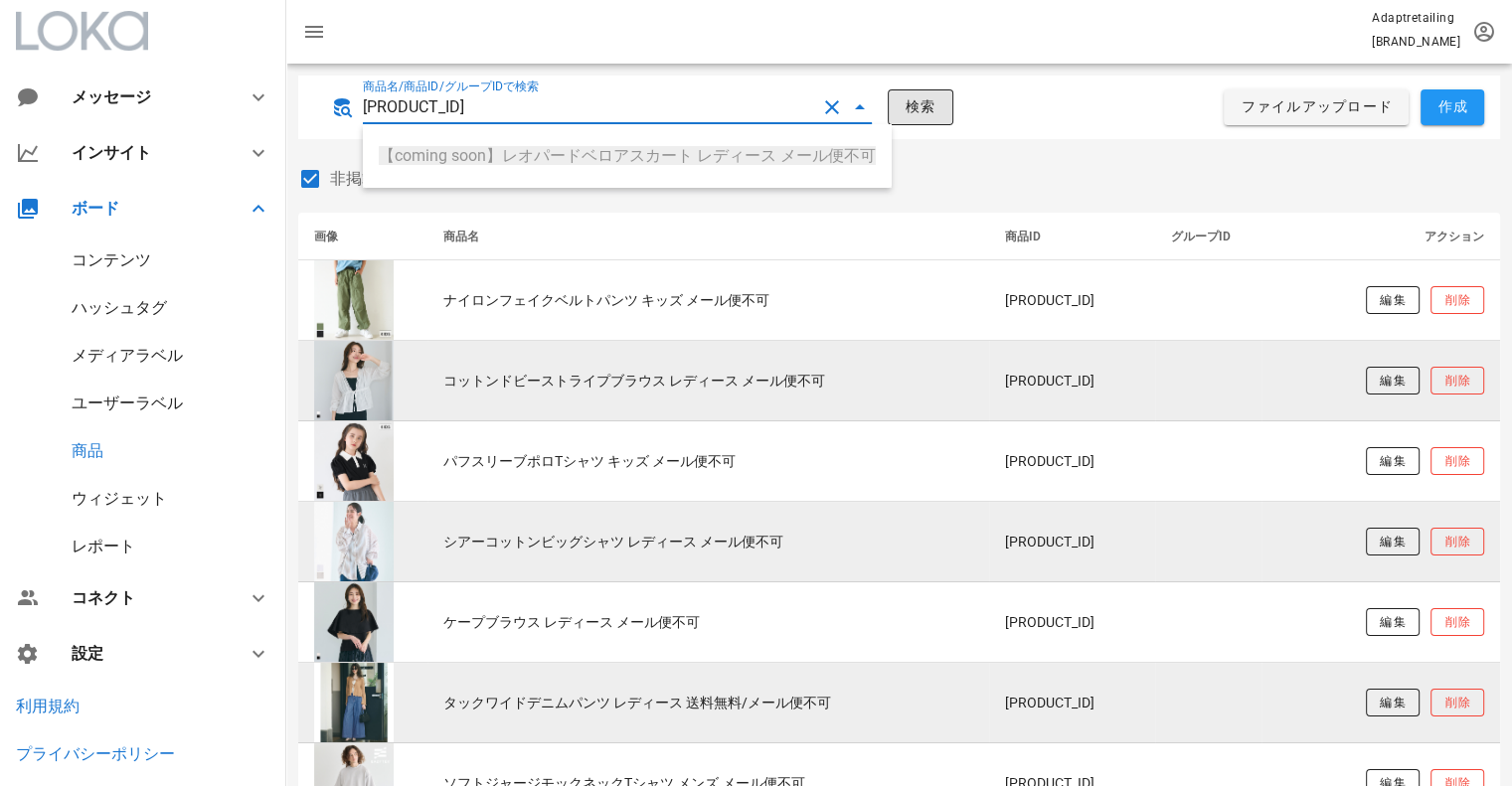 click on "検索" at bounding box center (921, 107) 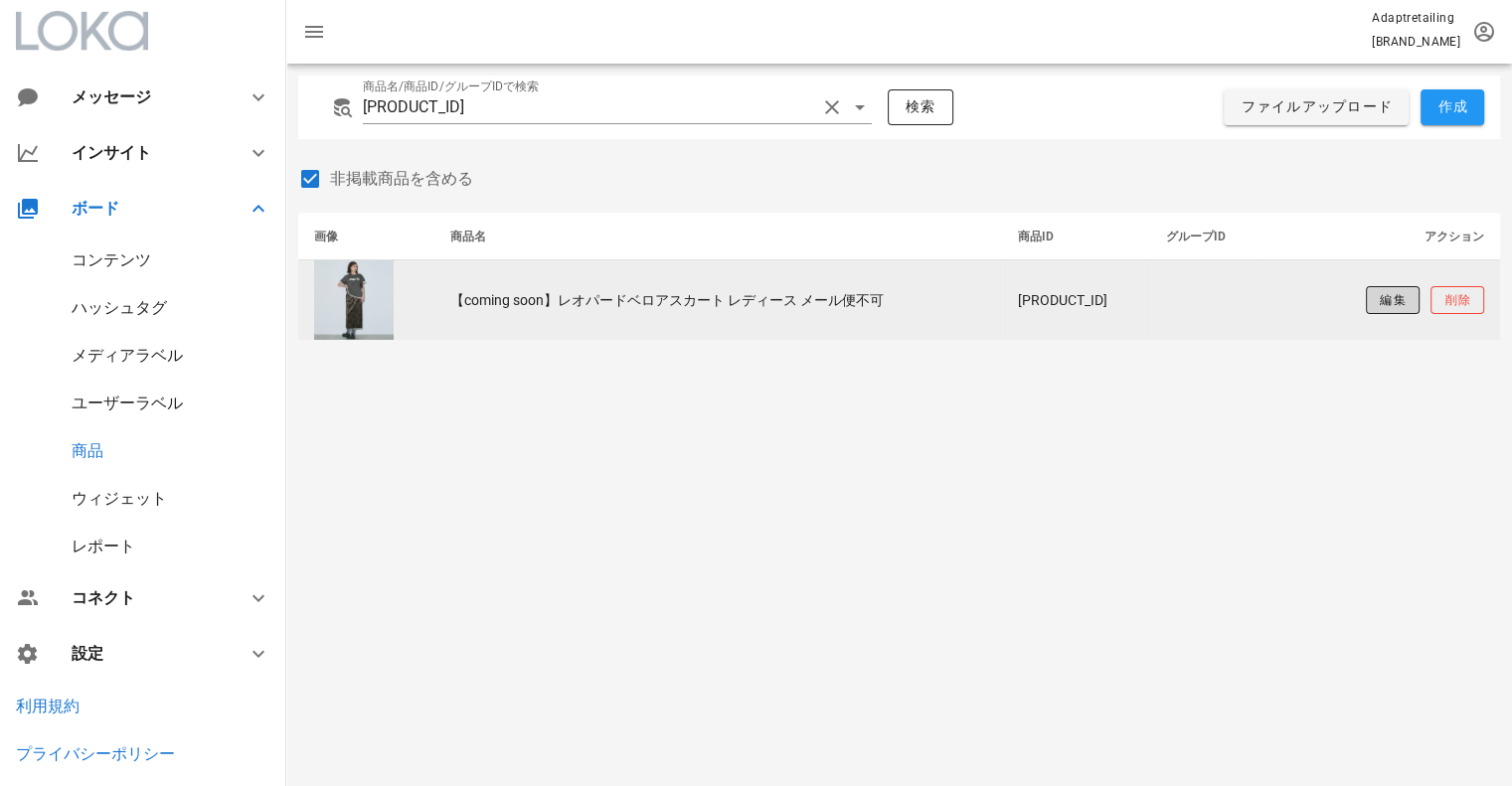click on "編集" at bounding box center [1392, 300] 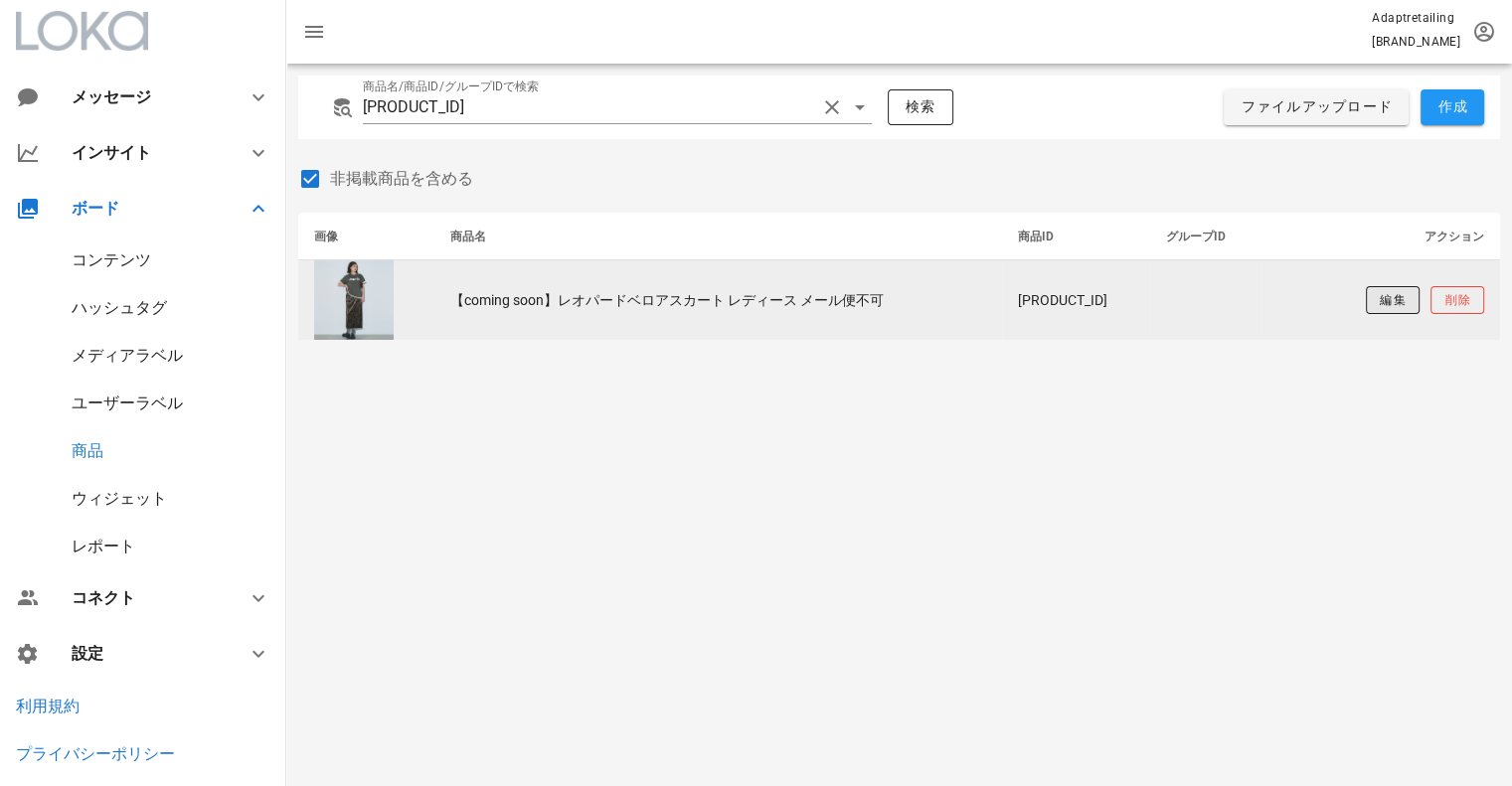 type on "【coming soon】レオパードベロアスカート レディース メール便不可" 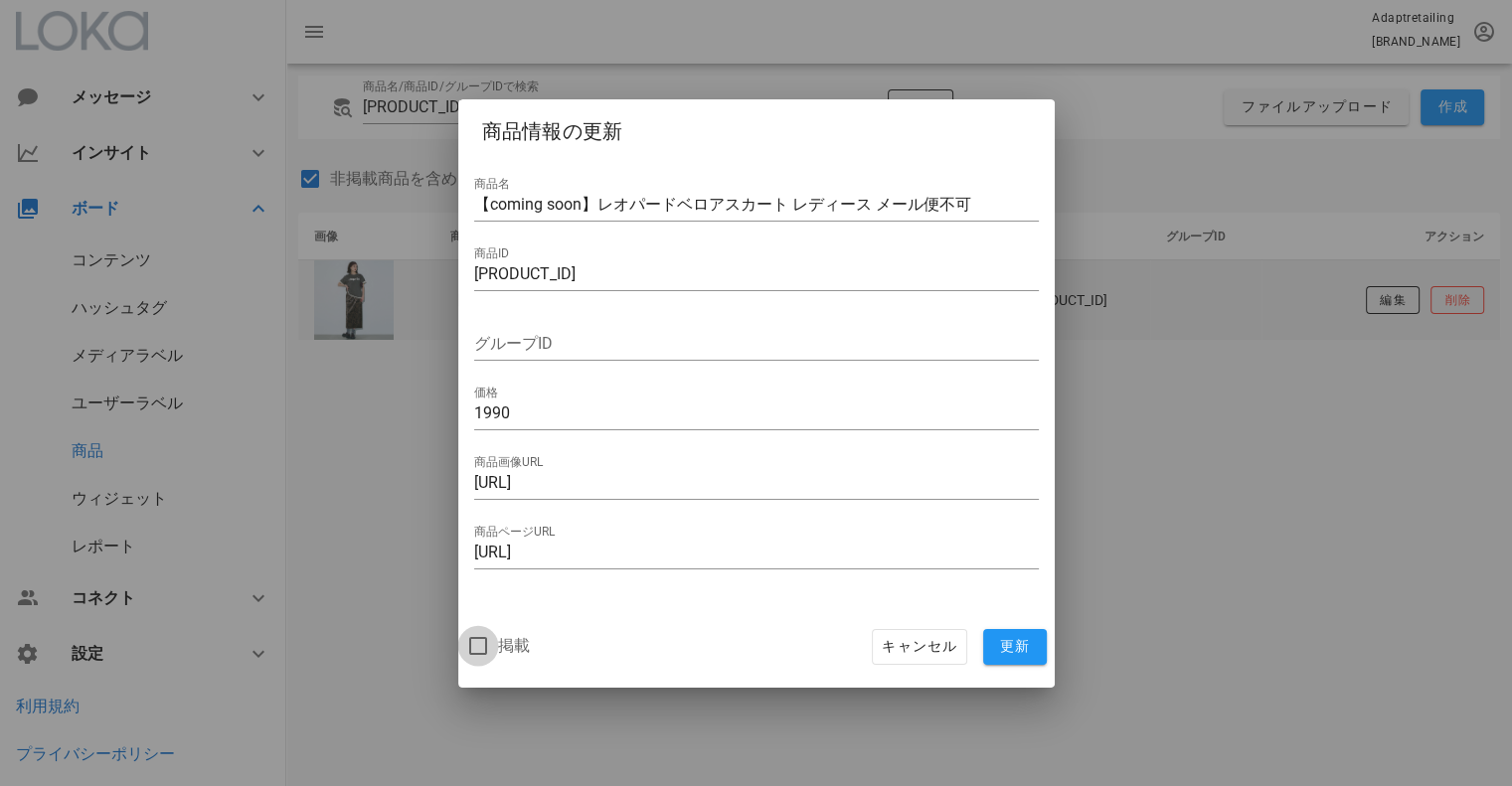 click at bounding box center [478, 646] 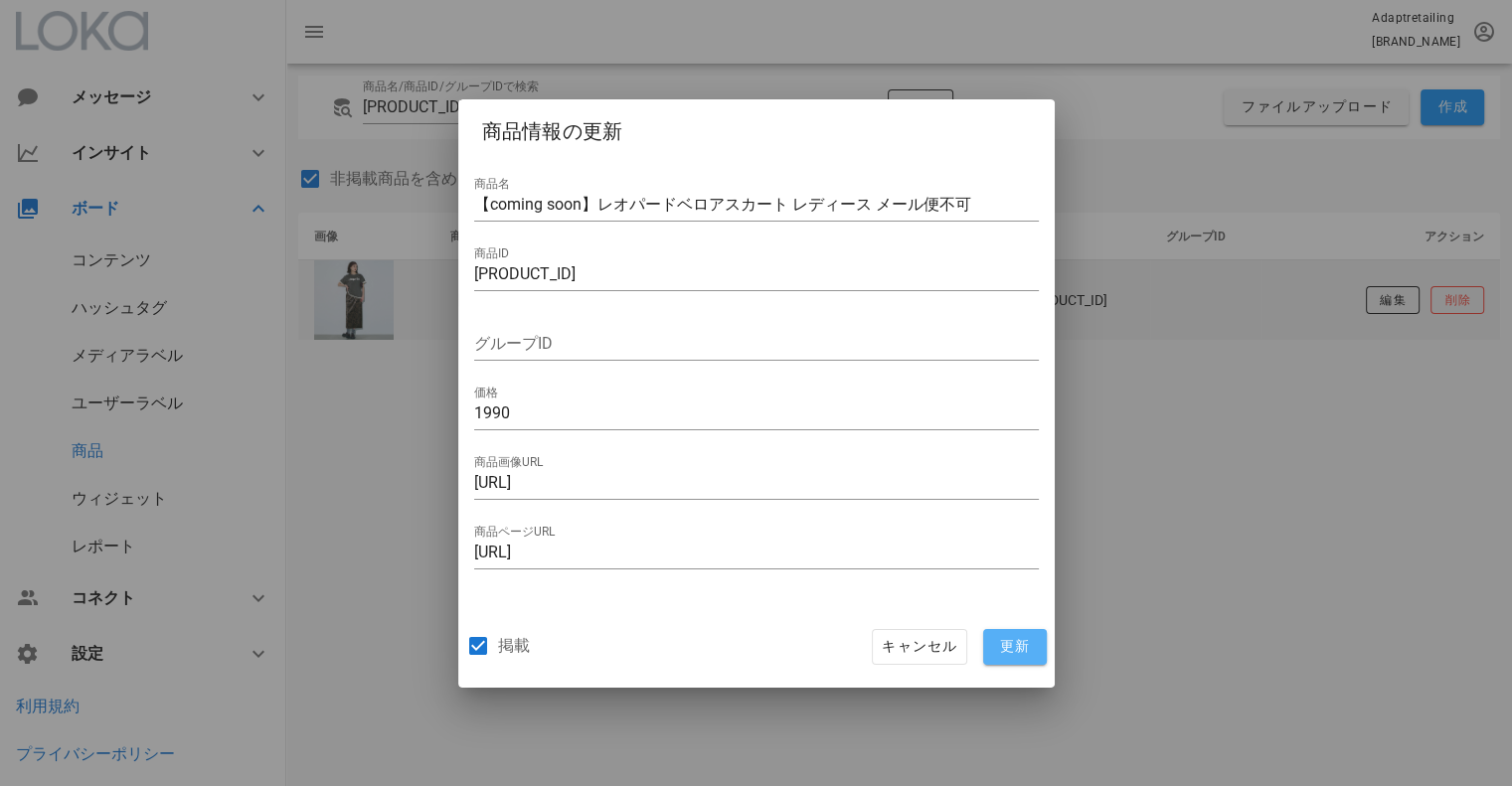 click on "更新" at bounding box center (1015, 647) 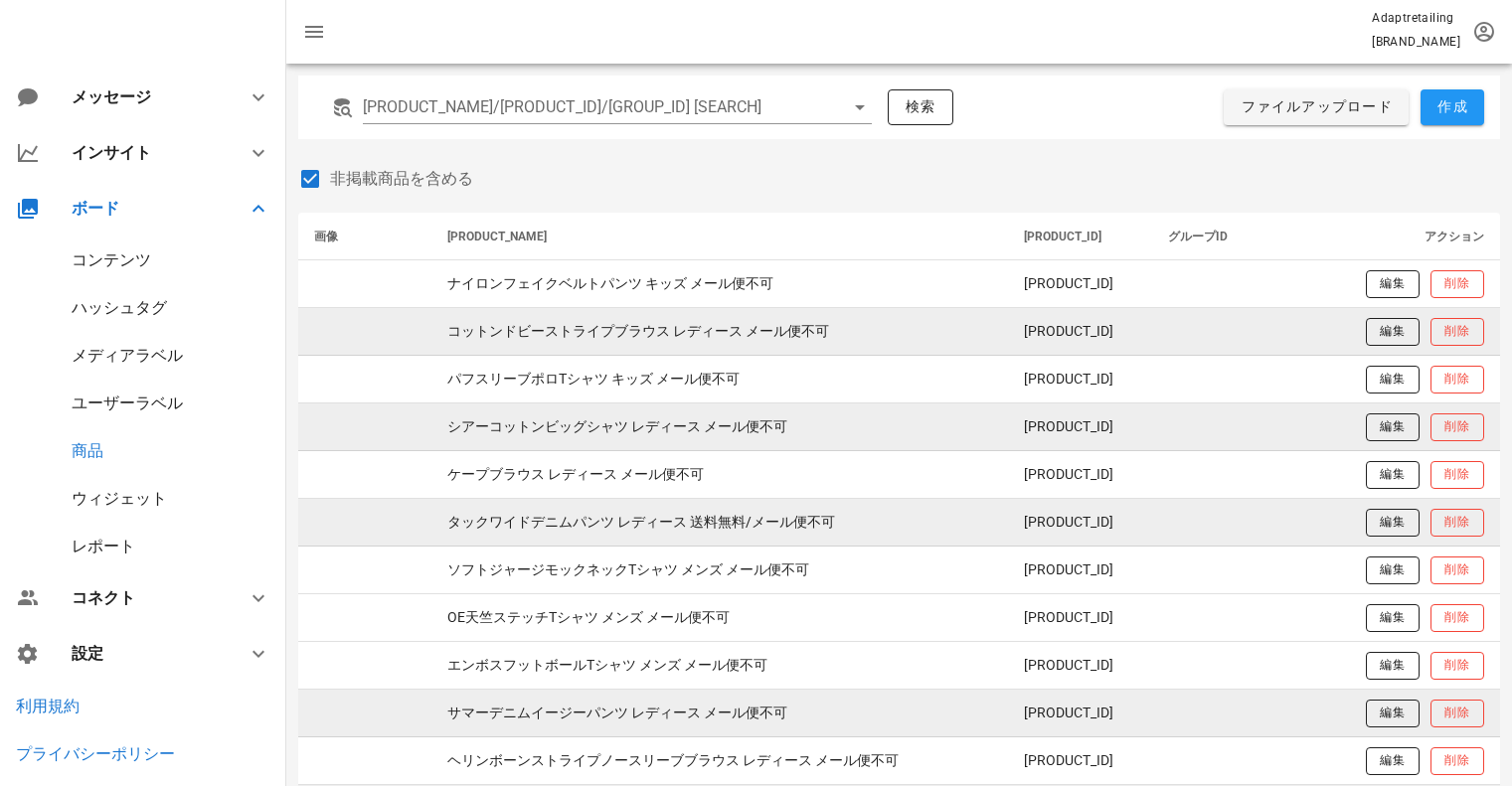 scroll, scrollTop: 0, scrollLeft: 0, axis: both 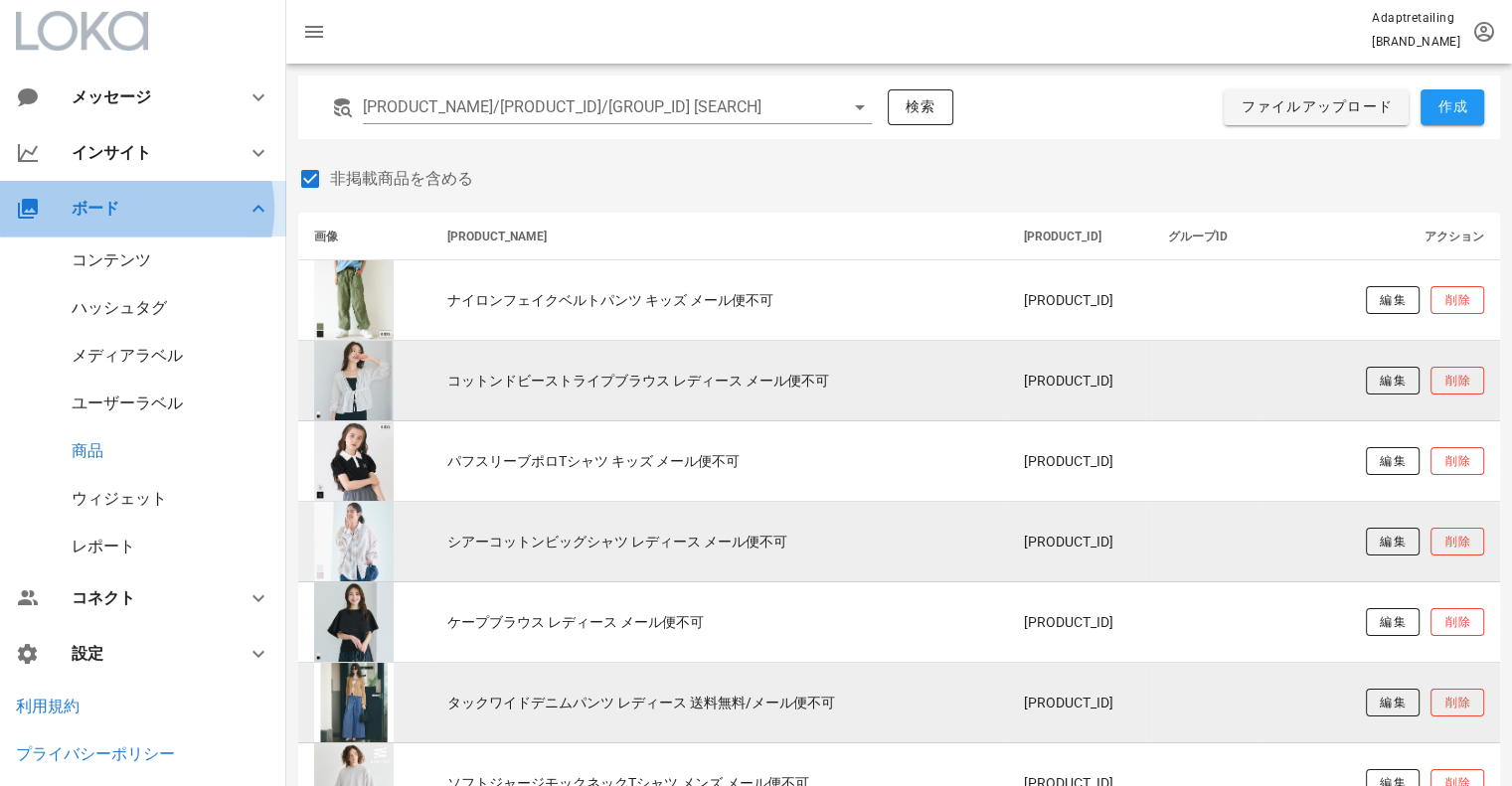 click on "ボード" at bounding box center (147, 208) 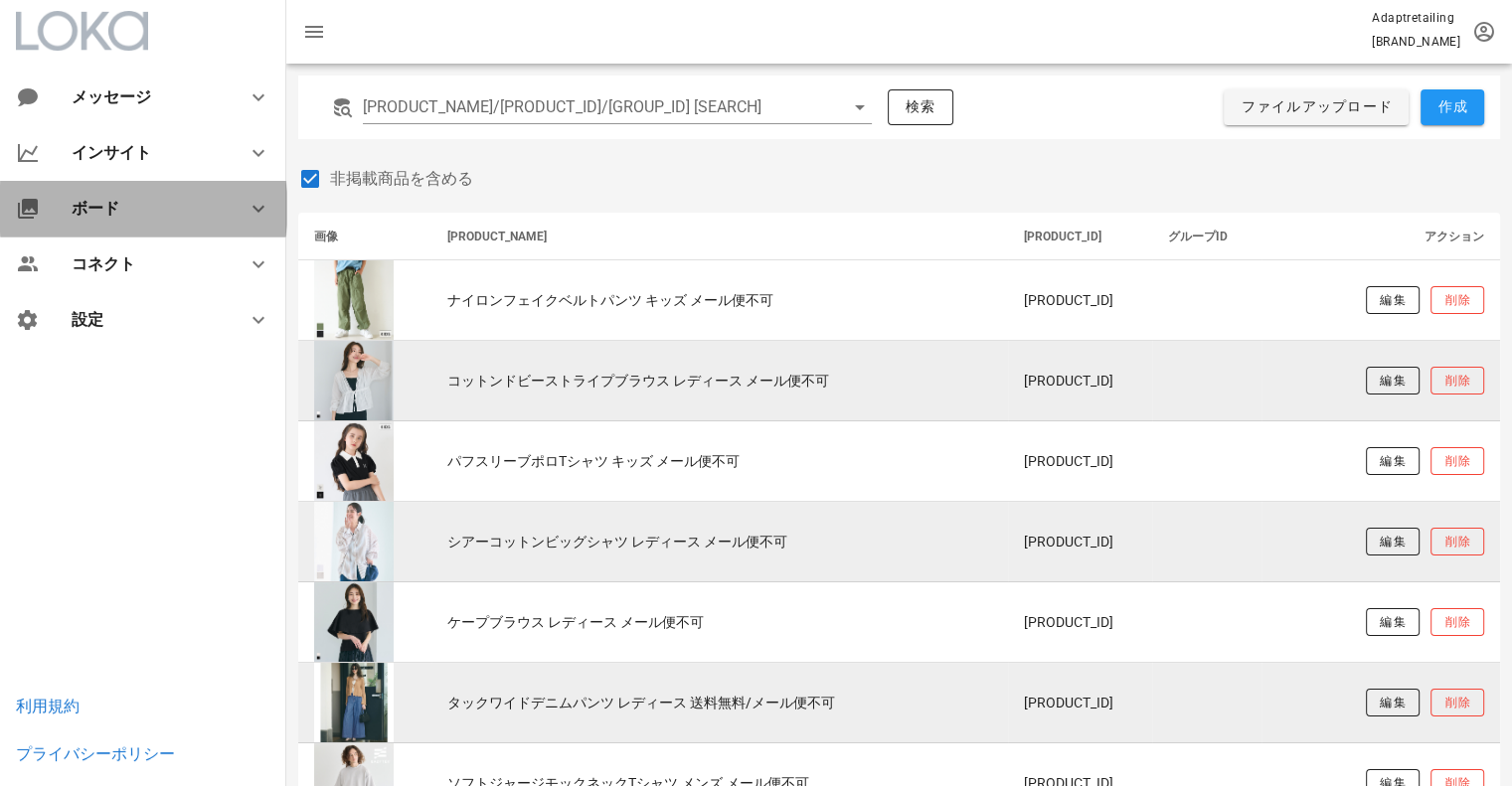 click on "ボード" at bounding box center [147, 208] 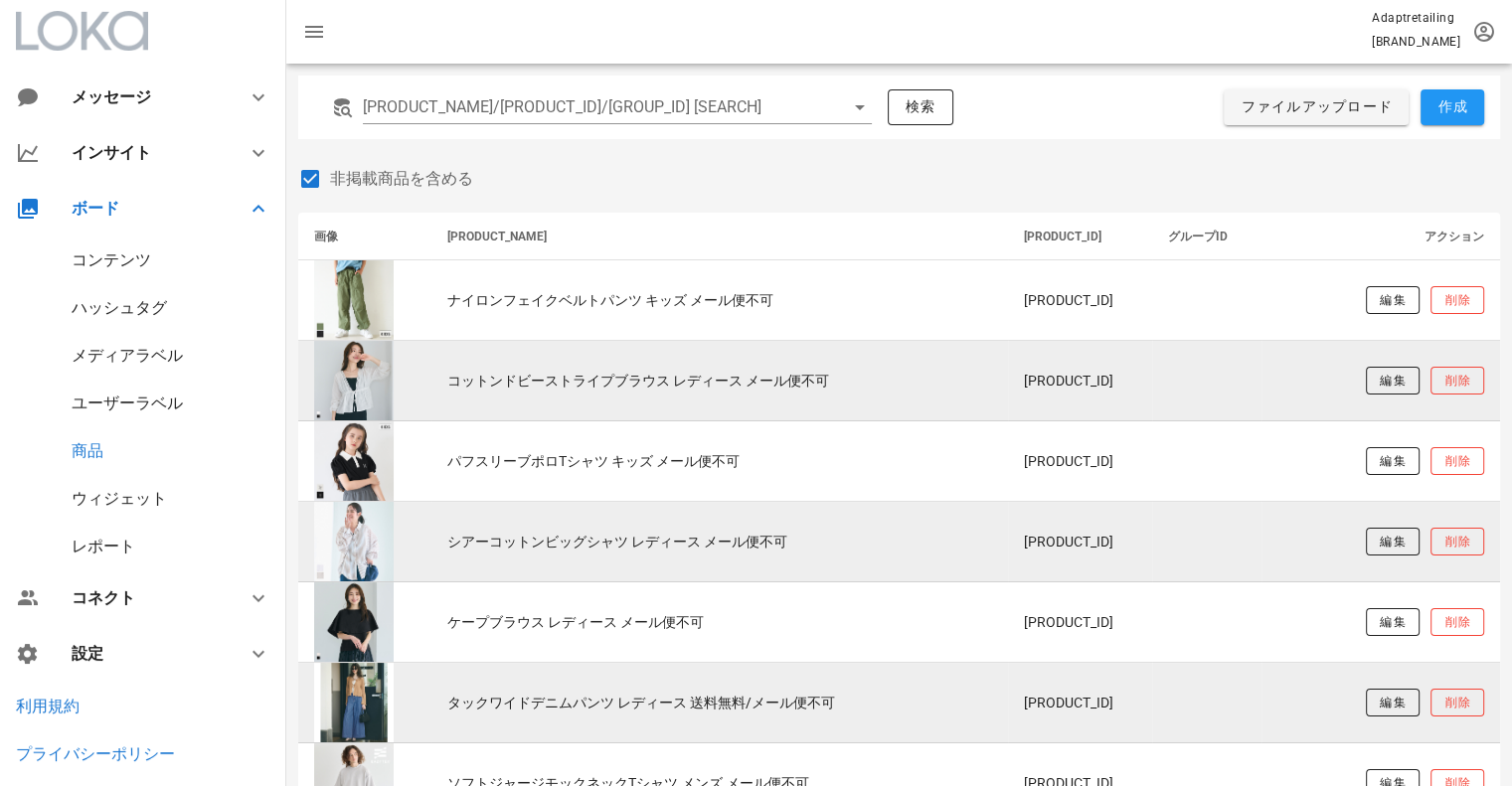 click on "コンテンツ" at bounding box center (111, 259) 